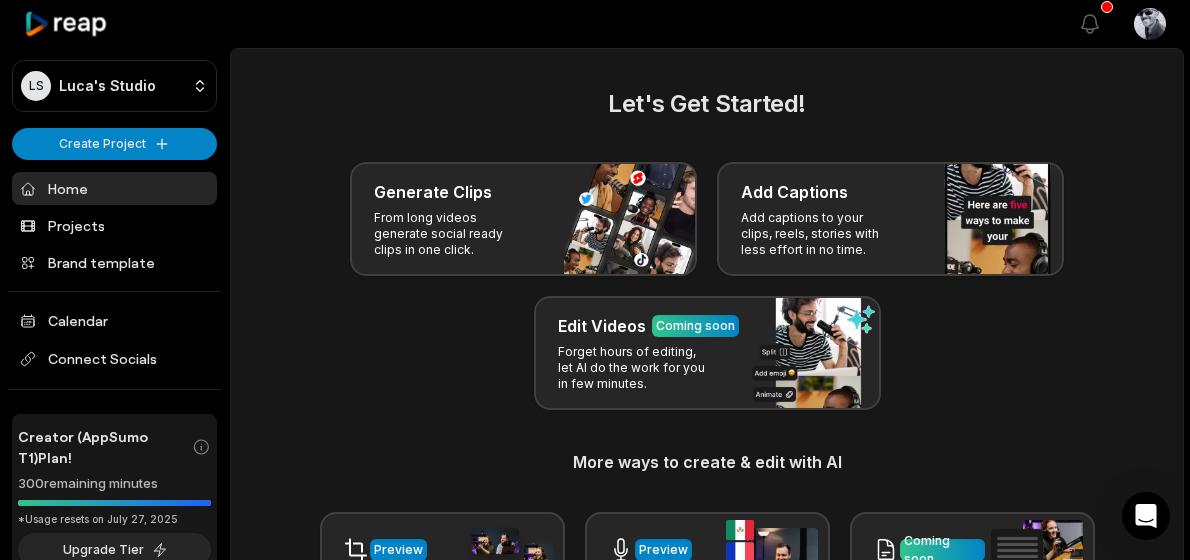 scroll, scrollTop: 0, scrollLeft: 0, axis: both 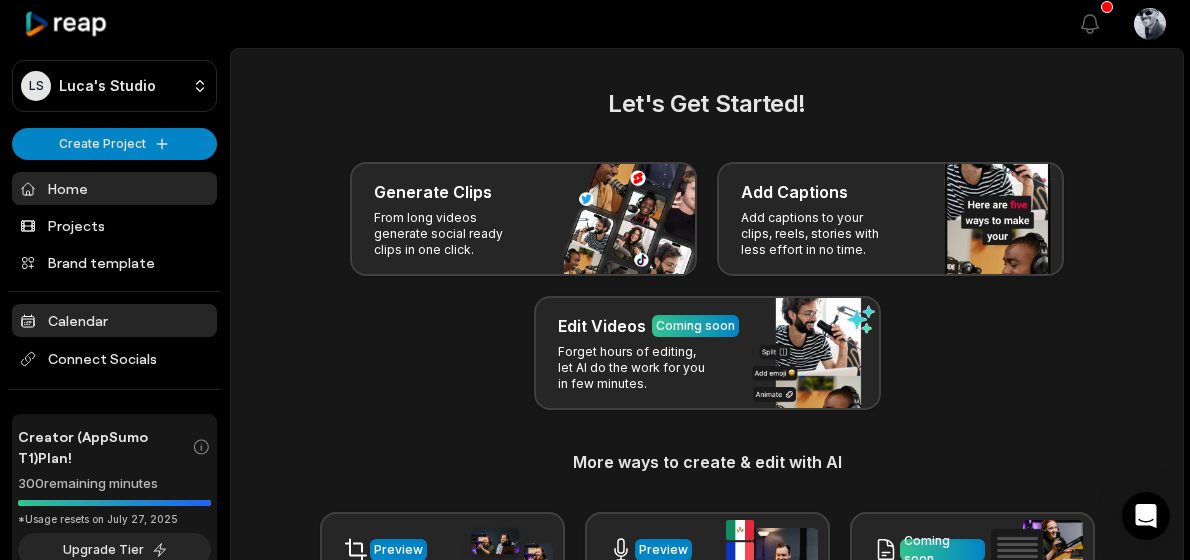 click on "Calendar" at bounding box center [114, 320] 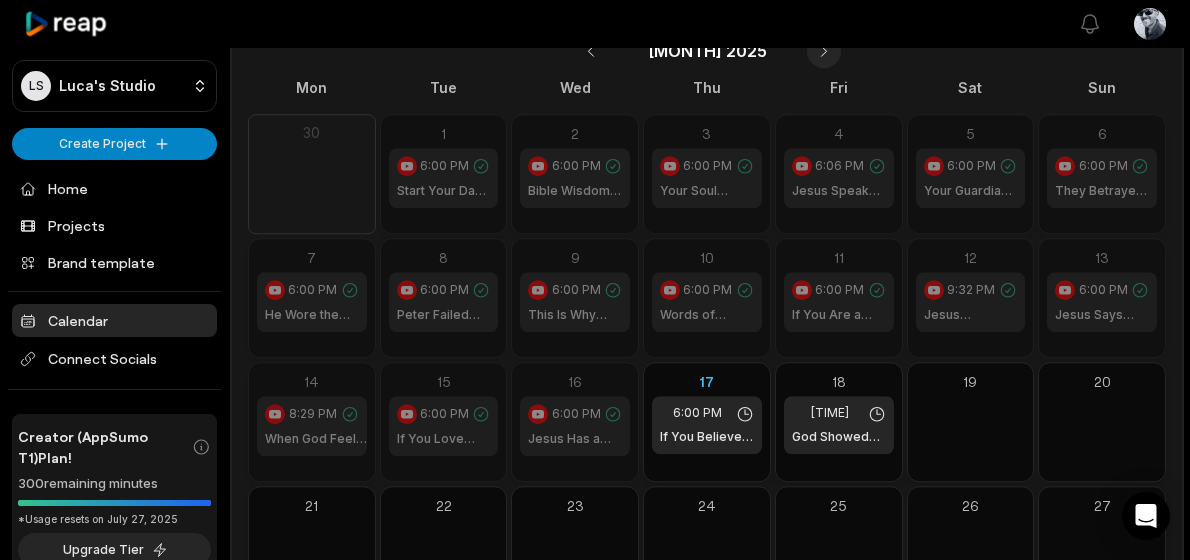 scroll, scrollTop: 88, scrollLeft: 0, axis: vertical 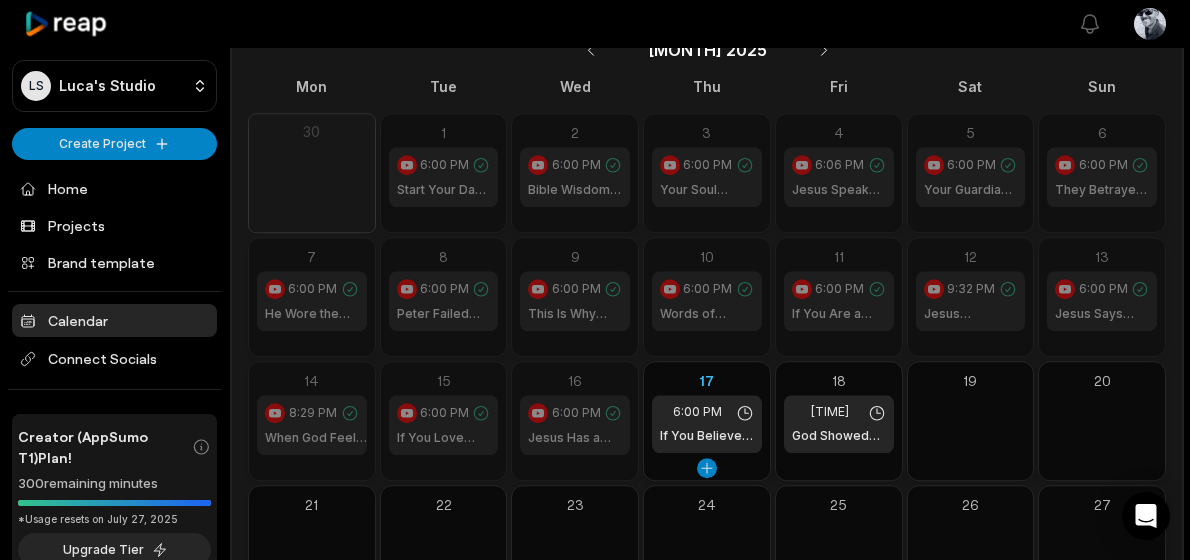 click on "If You Believe in God, Watch This 👀✨ #Shorts #Jesus" at bounding box center (707, 436) 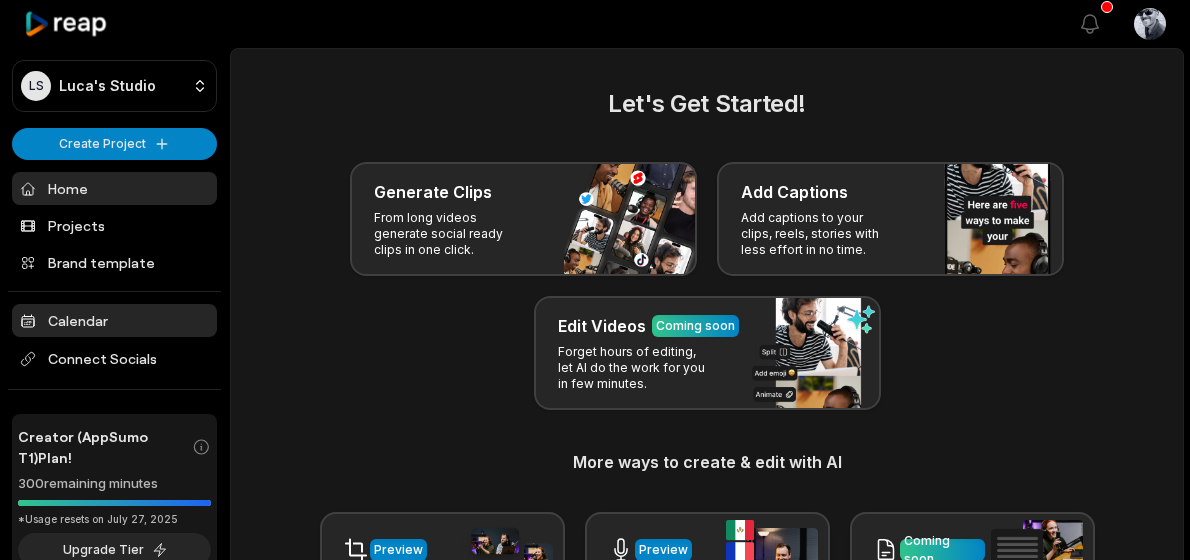 click on "Calendar" at bounding box center [114, 320] 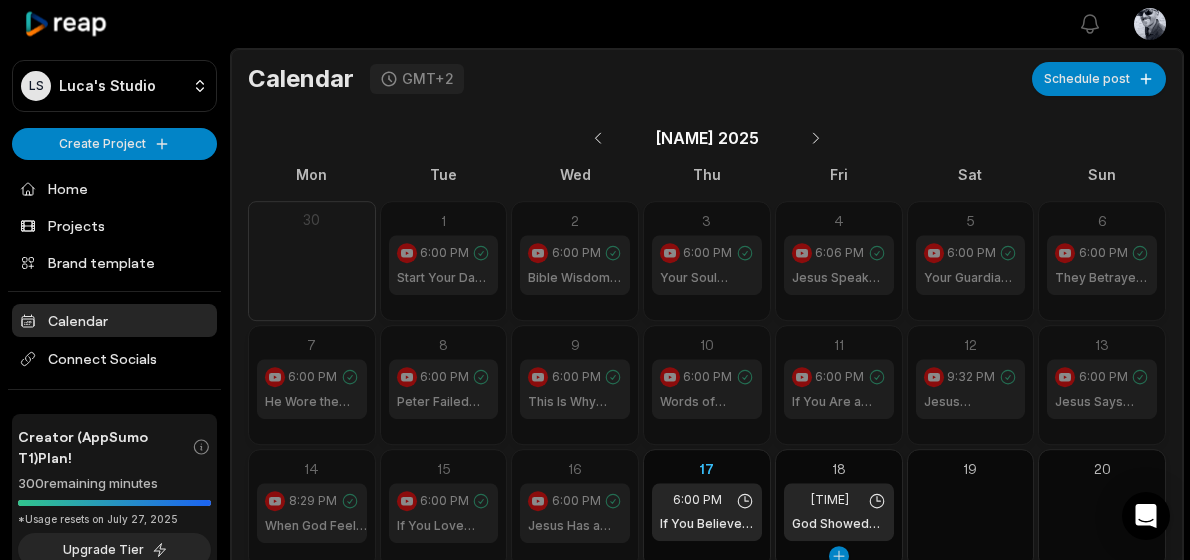 scroll, scrollTop: 150, scrollLeft: 0, axis: vertical 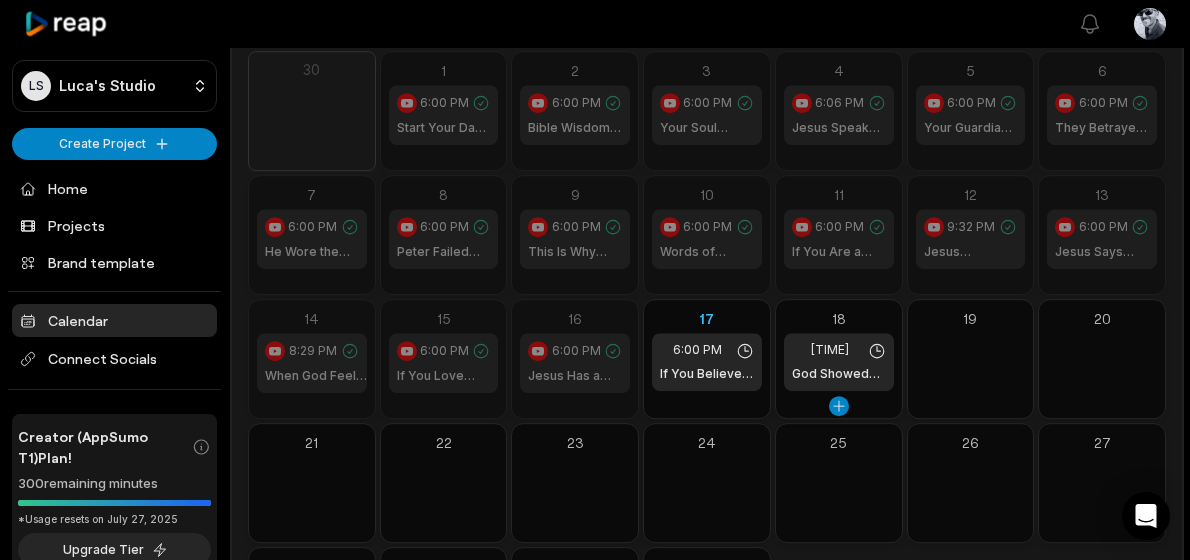 click on "6:10 PM God Showed This to Ezekiel… And It Still Speaks Today 👁️🔥 #Shorts" at bounding box center (839, 362) 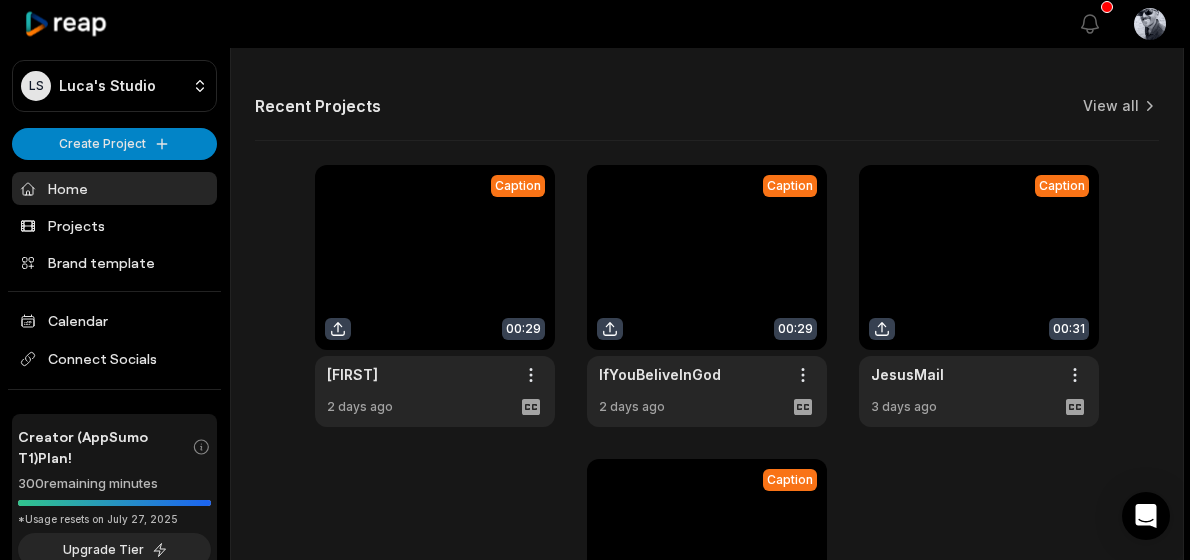 scroll, scrollTop: 715, scrollLeft: 0, axis: vertical 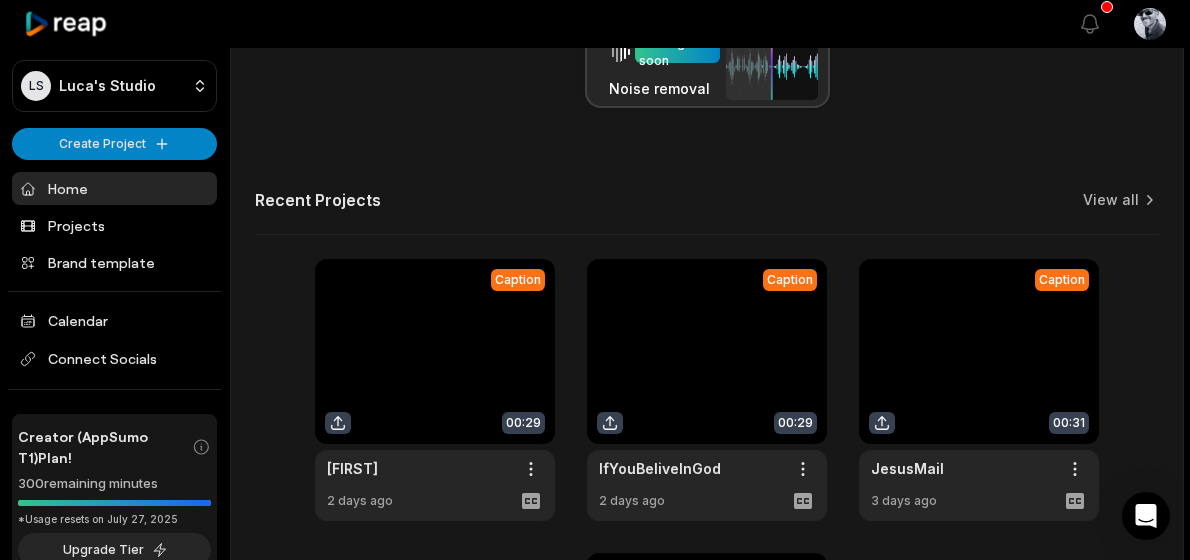 click at bounding box center [435, 390] 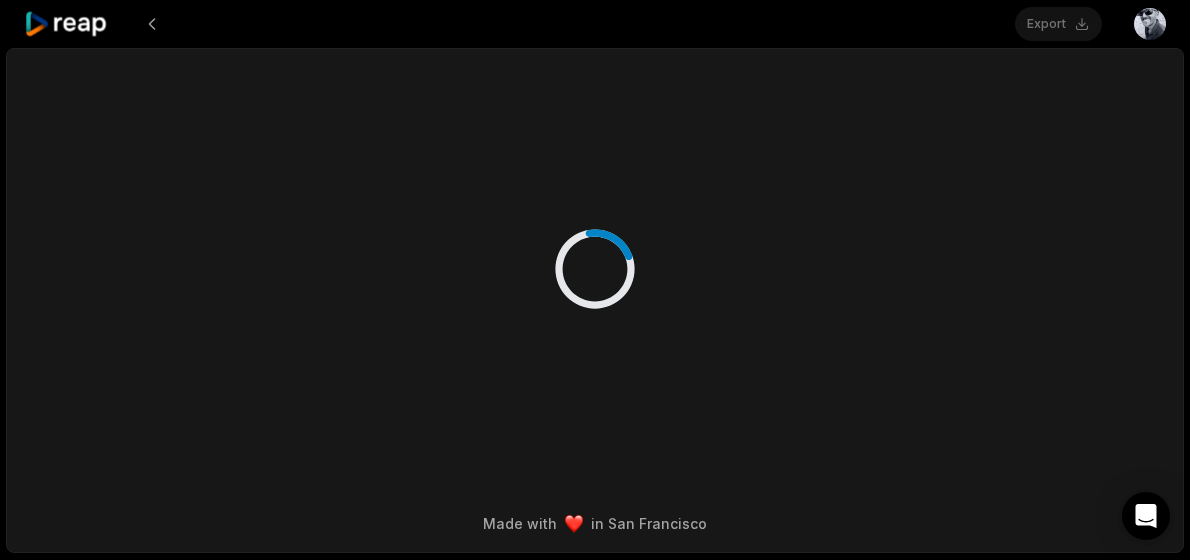 scroll, scrollTop: 0, scrollLeft: 0, axis: both 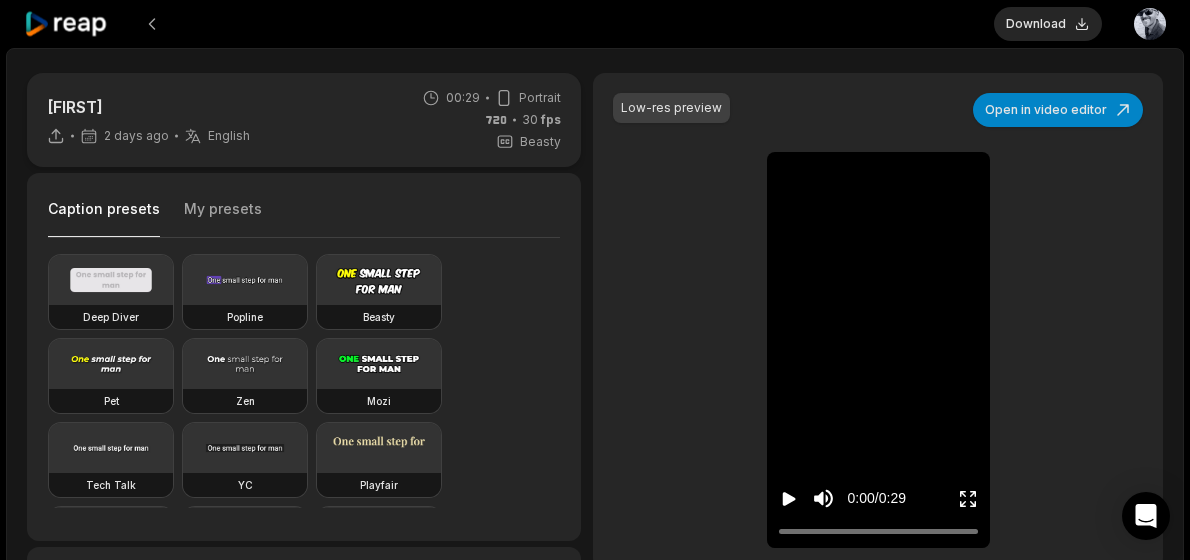 click 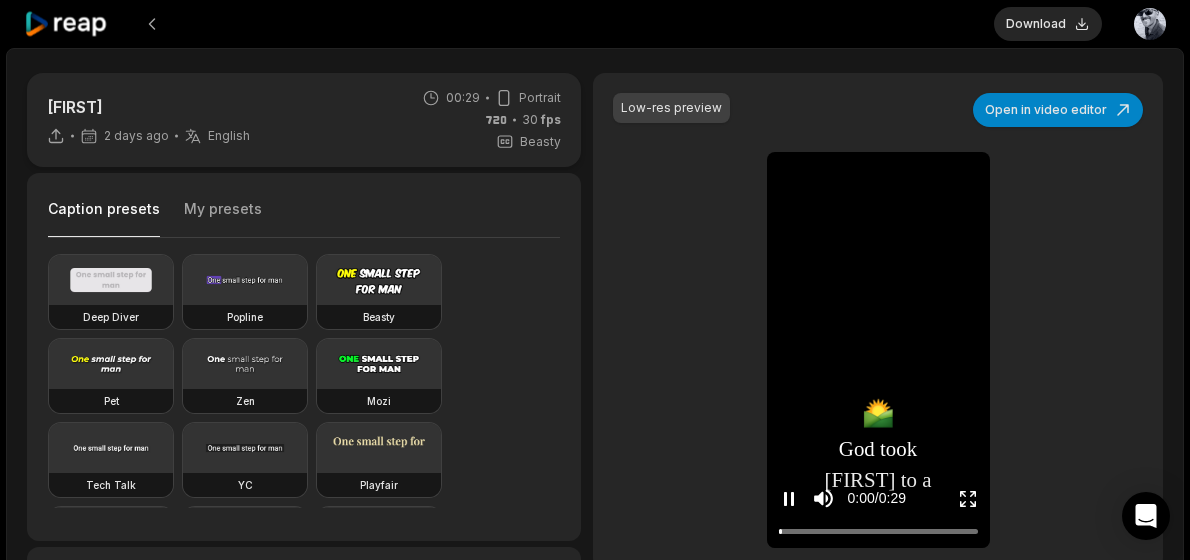 click 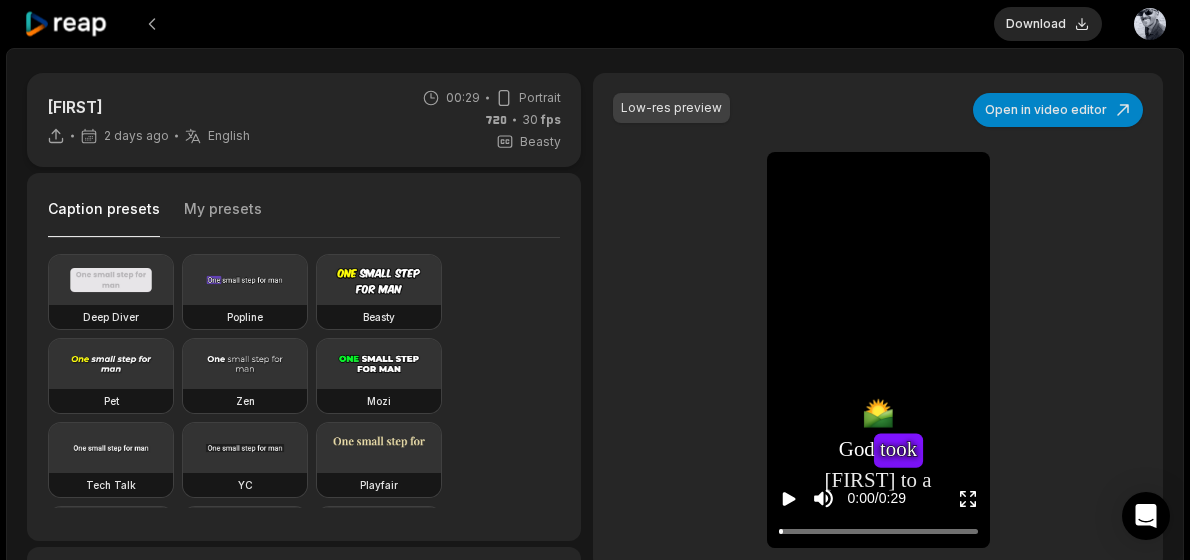 scroll, scrollTop: 612, scrollLeft: 0, axis: vertical 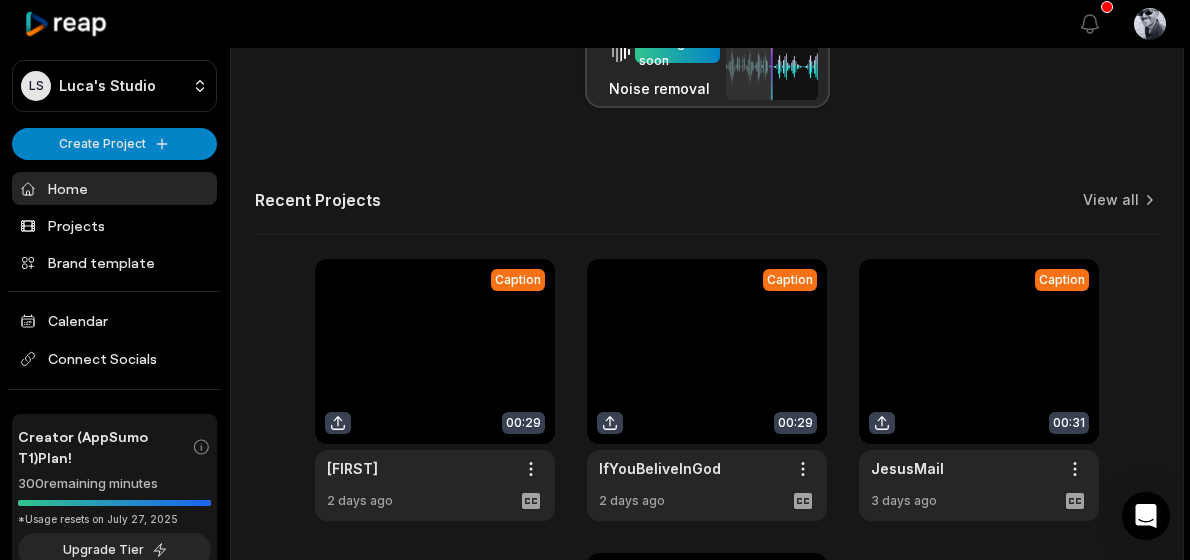 click at bounding box center (707, 390) 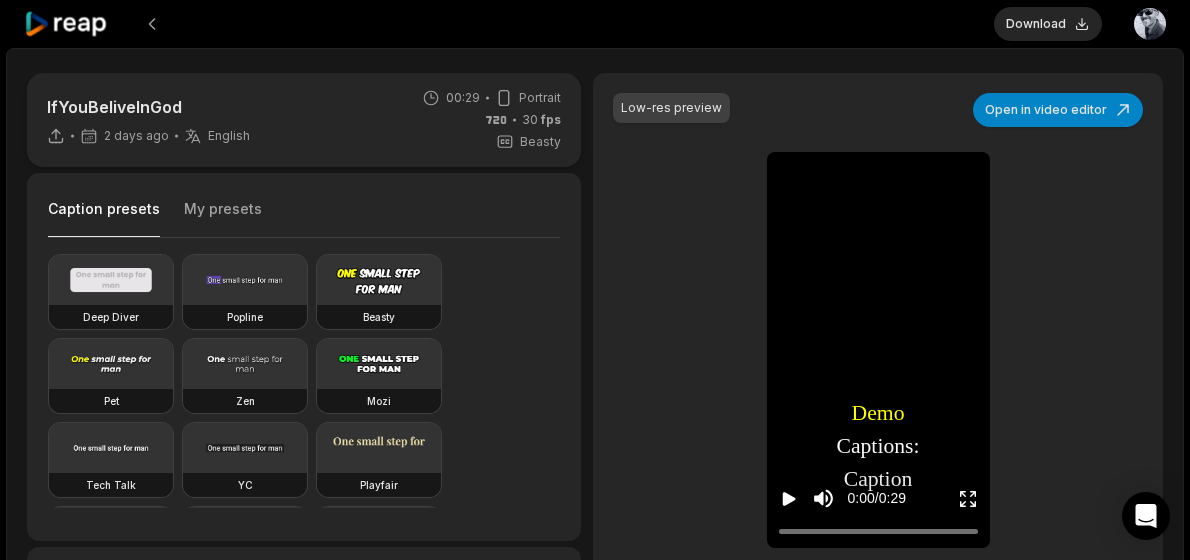 type on "**" 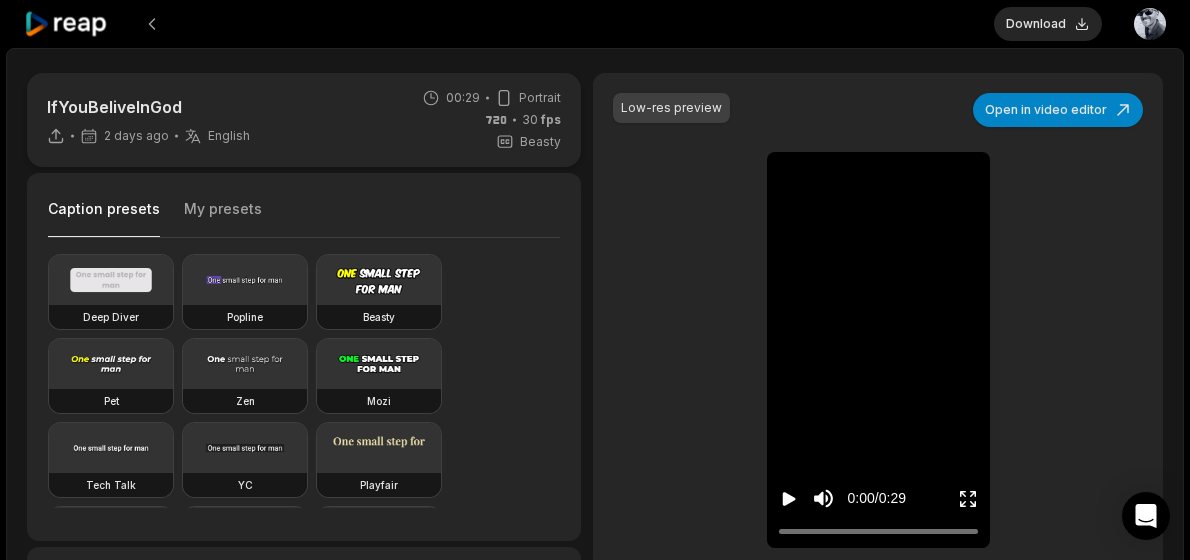 click 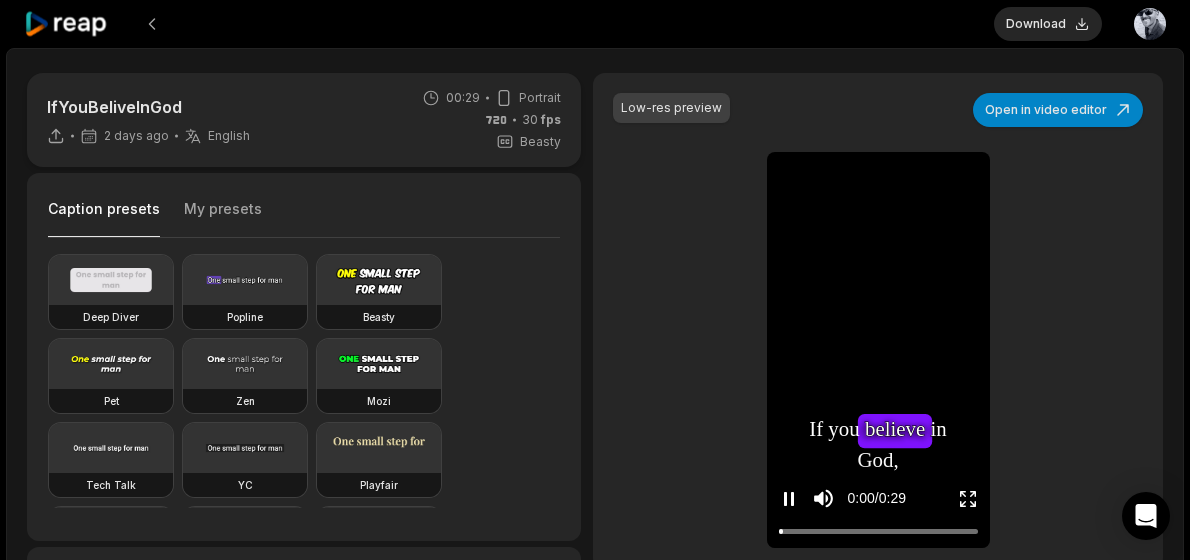 click 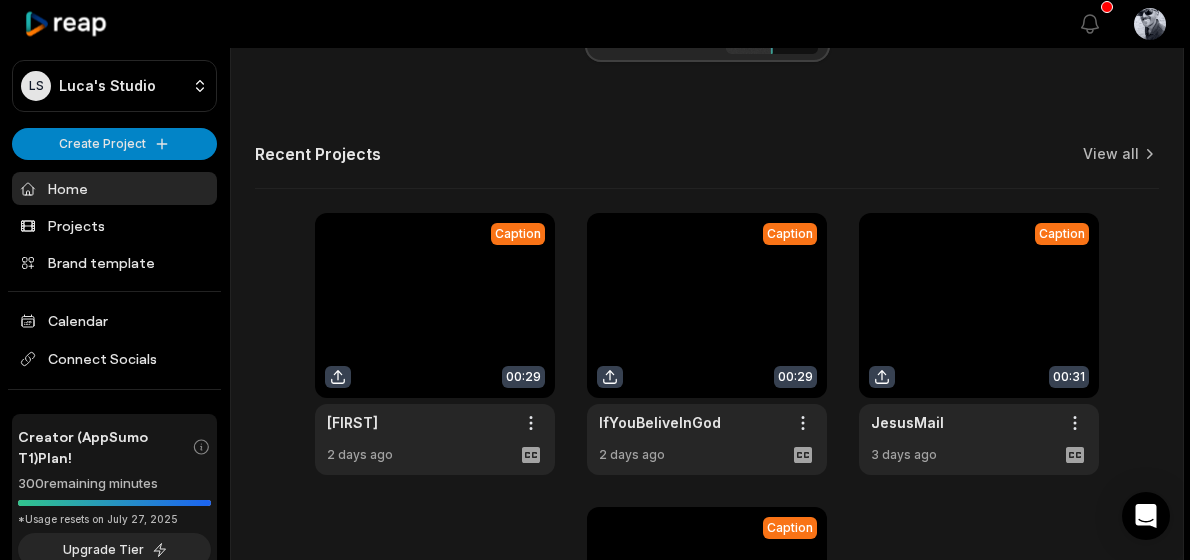 scroll, scrollTop: 668, scrollLeft: 0, axis: vertical 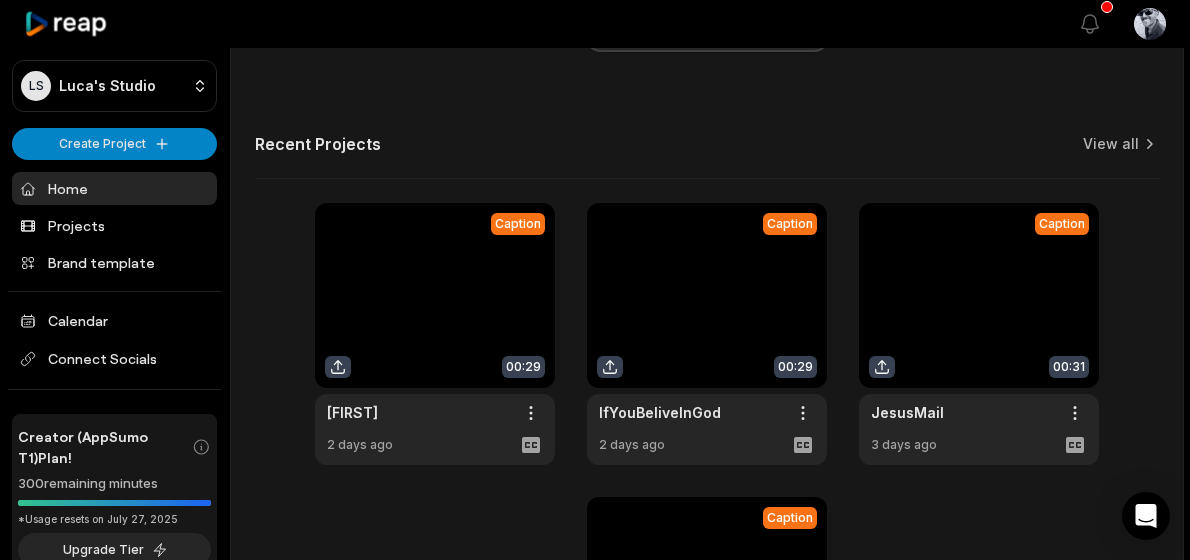 click at bounding box center (979, 334) 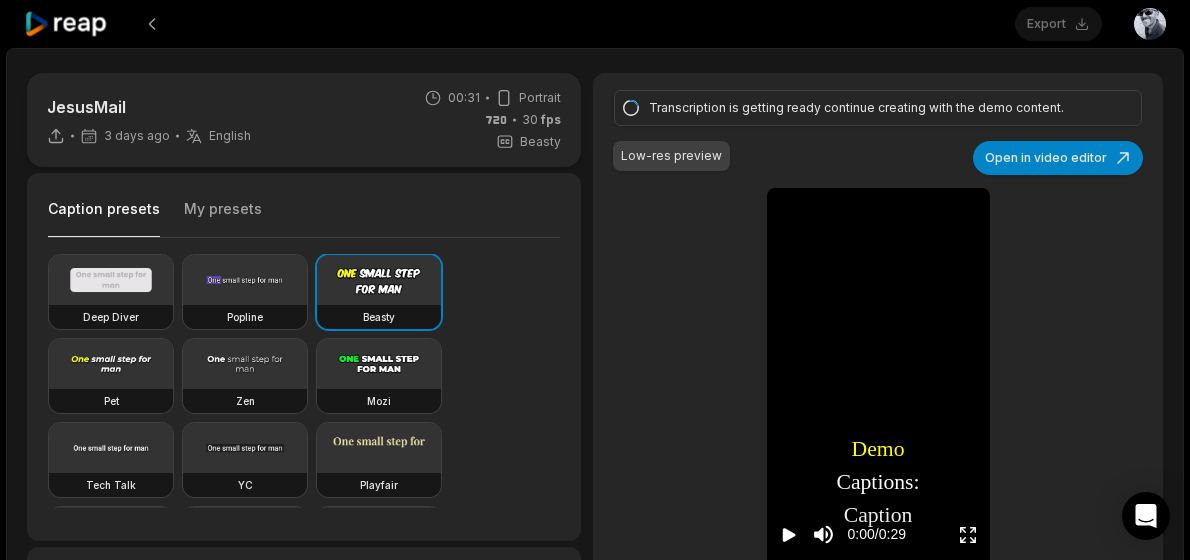 type on "**" 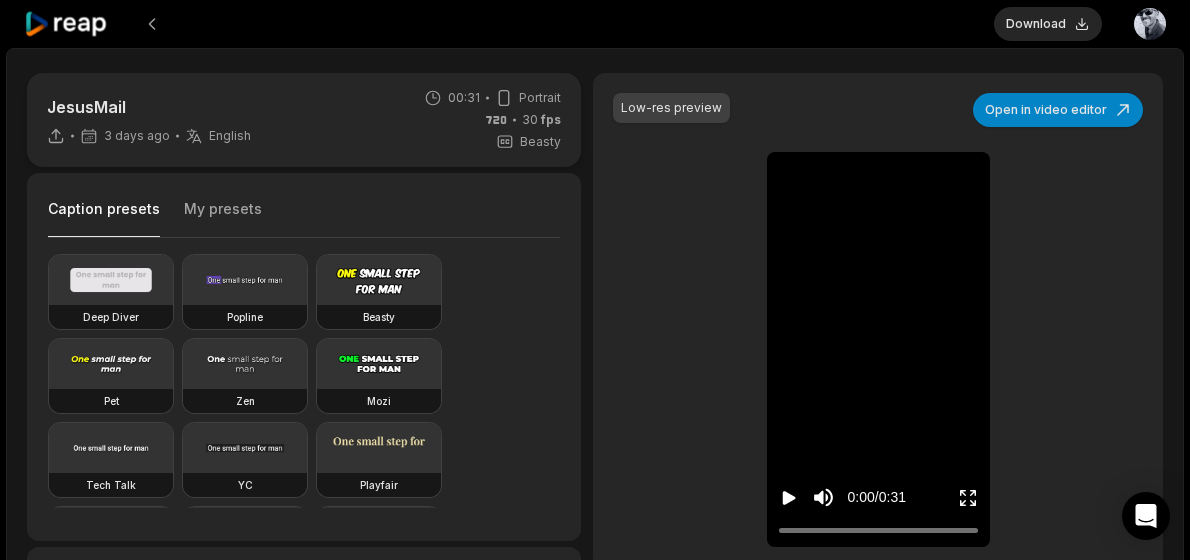 click 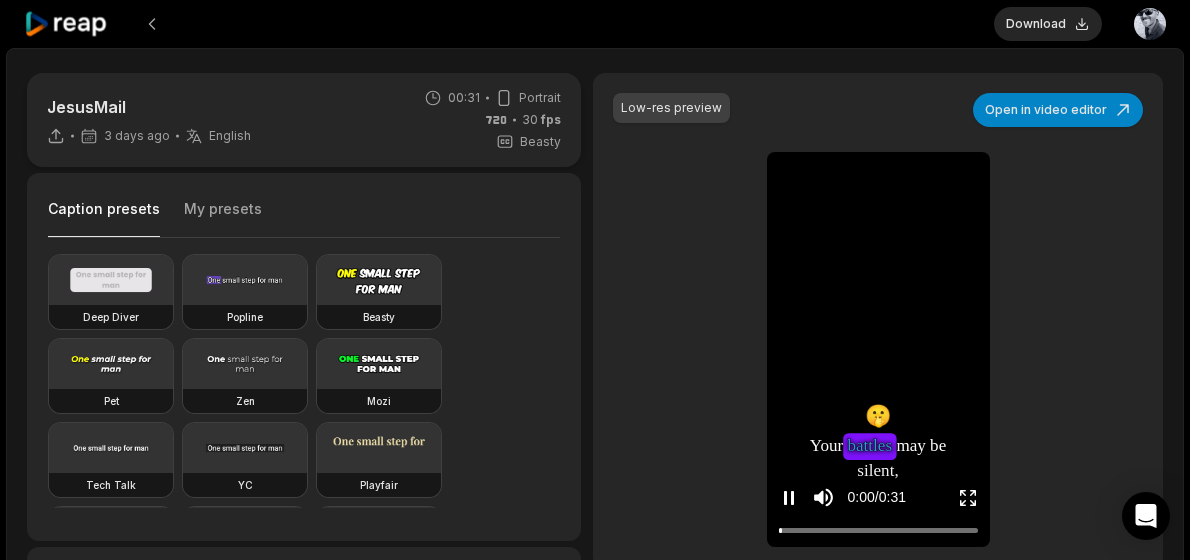 click 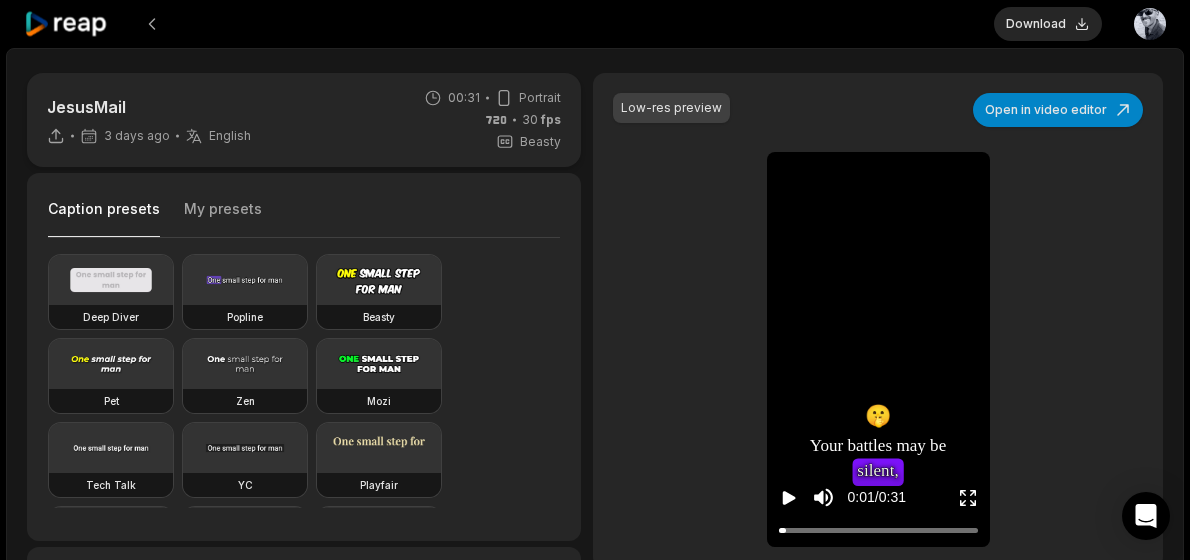 type 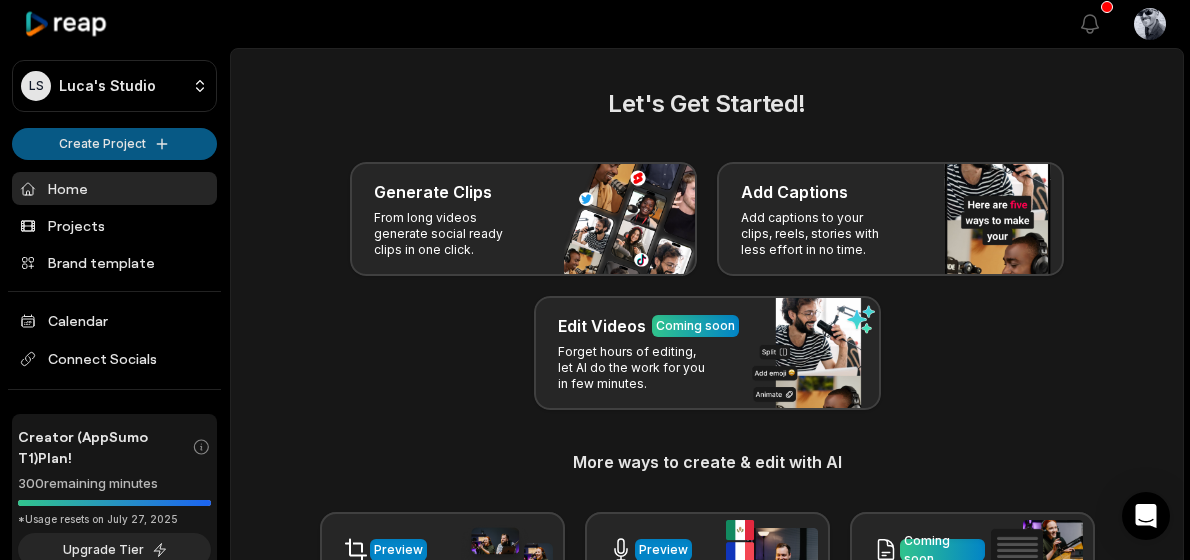 click on "LS Luca's Studio Create Project Home Projects Brand template Calendar Connect Socials Creator (AppSumo T1)  Plan! 300  remaining minutes *Usage resets on July 27, 2025 Upgrade Tier Help Privacy Terms Open sidebar View notifications Open user menu   Let's Get Started! Generate Clips From long videos generate social ready clips in one click. Add Captions Add captions to your clips, reels, stories with less effort in no time. Edit Videos Coming soon Forget hours of editing, let AI do the work for you in few minutes. More ways to create & edit with AI Preview Auto Reframe Preview AI Dubbing Coming soon Transcription Coming soon Noise removal Recent Projects View all Caption 00:29 Ezequiel Open options 2 days ago Caption 00:29 IfYouBeliveInGod Open options 2 days ago Caption 00:31 JesusMail Open options 3 days ago Caption 00:29 JesusLovesYou Open options 3 days ago Made with   in San Francisco" at bounding box center (595, 280) 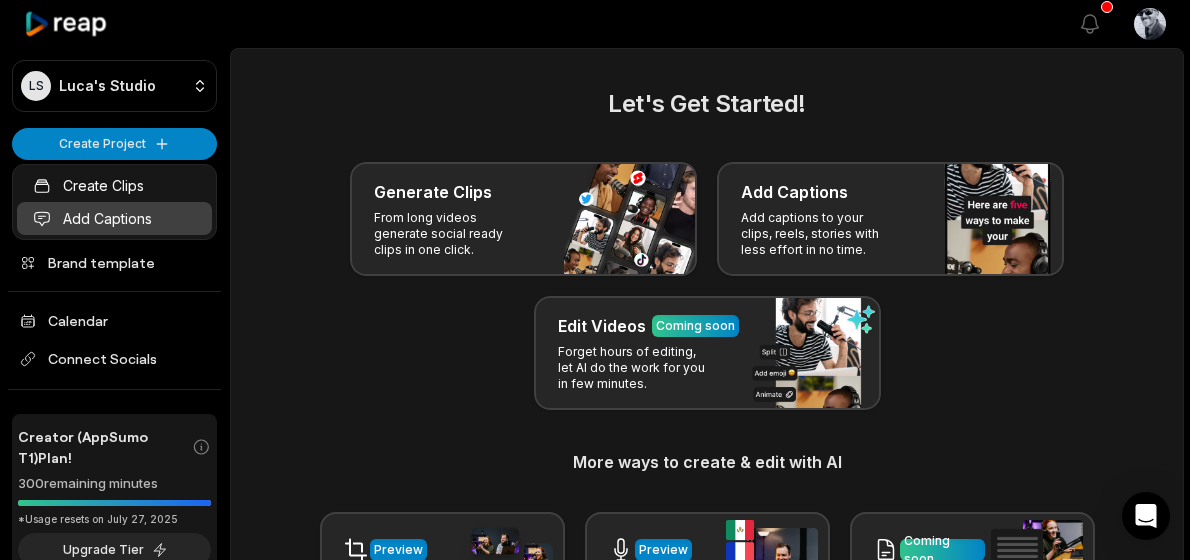 click on "Add Captions" at bounding box center (114, 218) 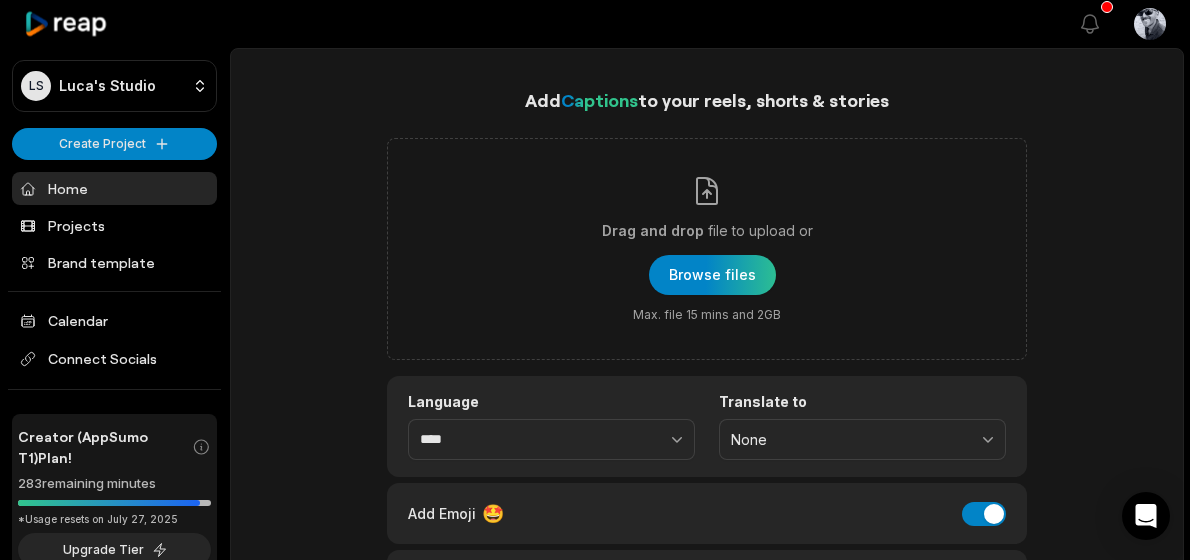 scroll, scrollTop: 0, scrollLeft: 0, axis: both 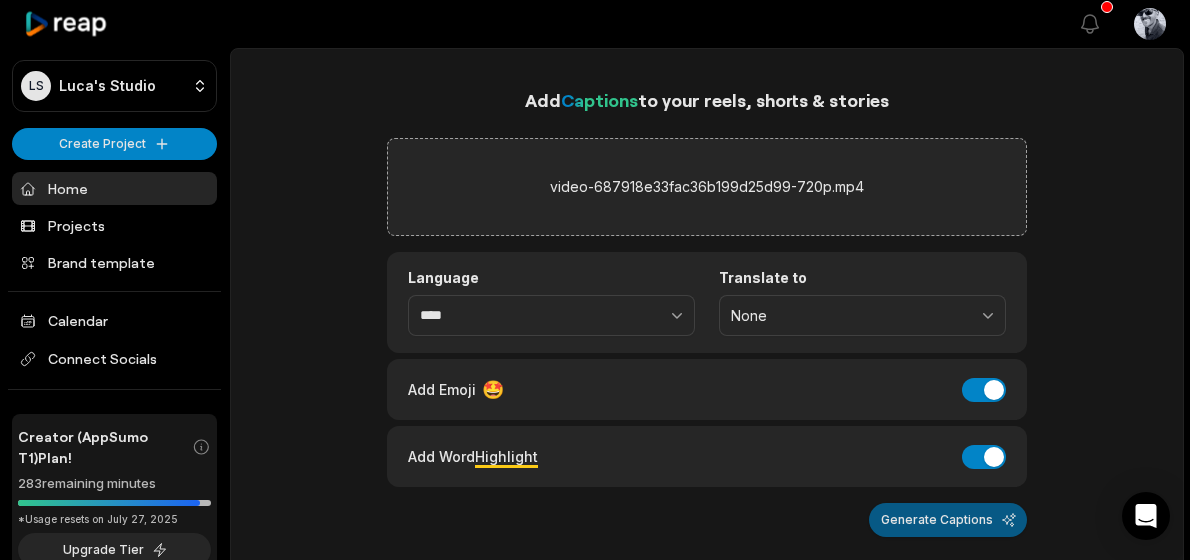 click on "Generate Captions" at bounding box center [948, 520] 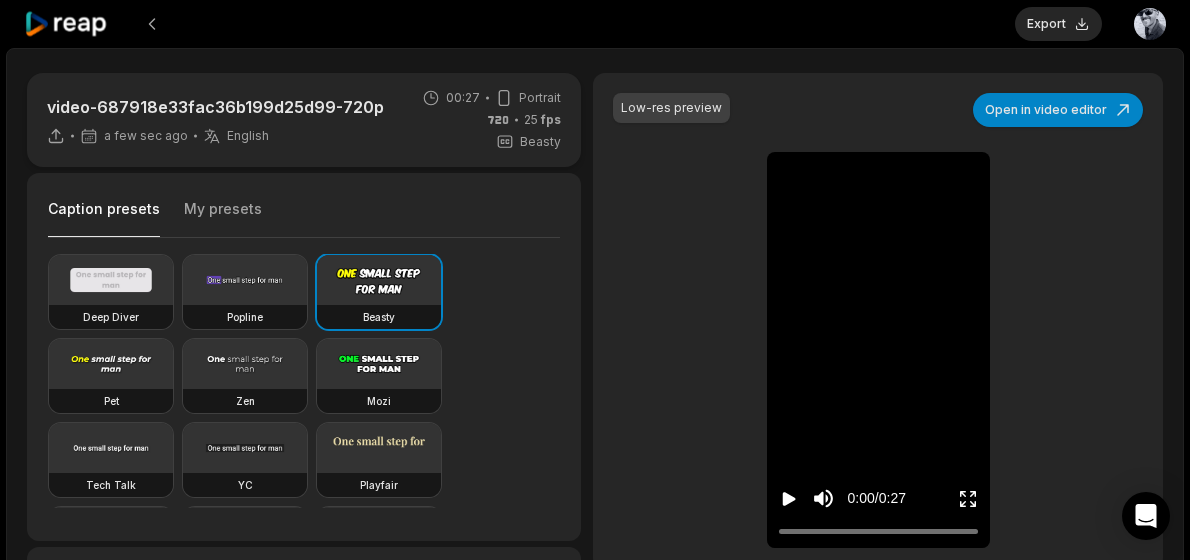 type 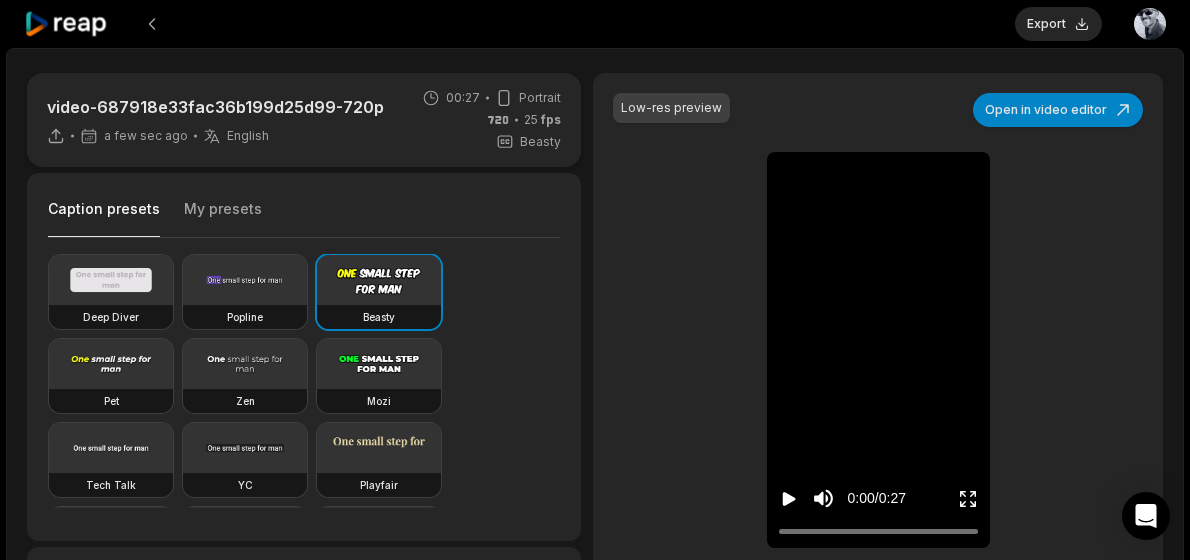 click on "My presets" at bounding box center [223, 218] 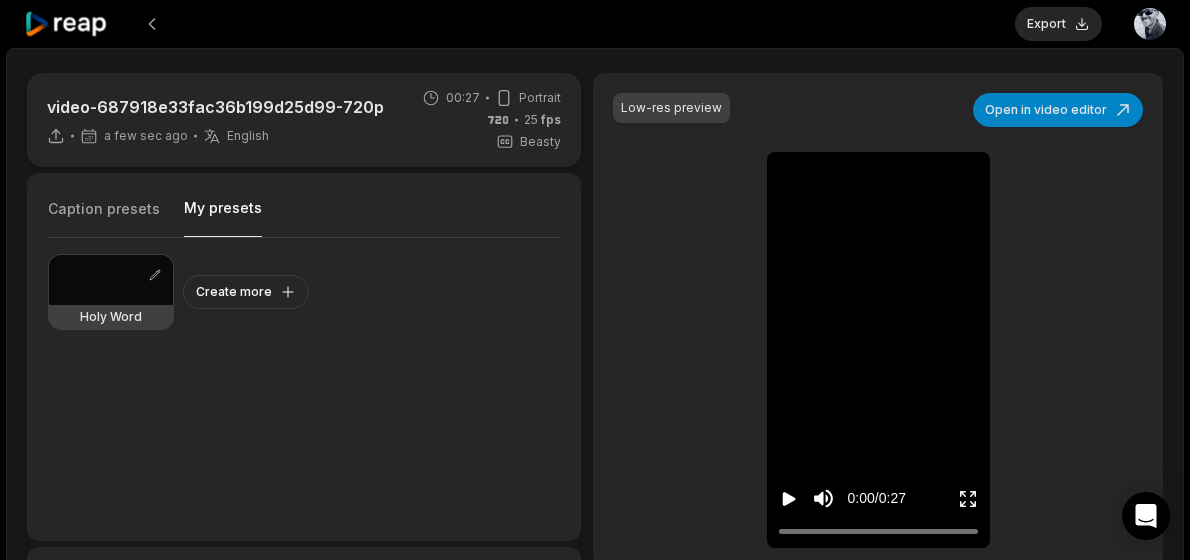 click at bounding box center (111, 280) 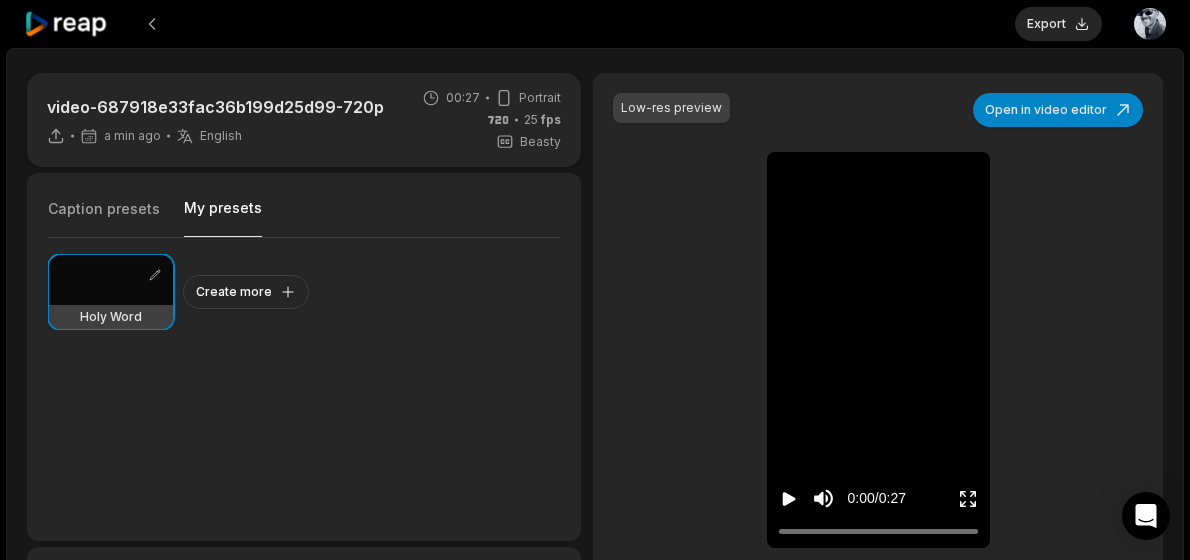 click 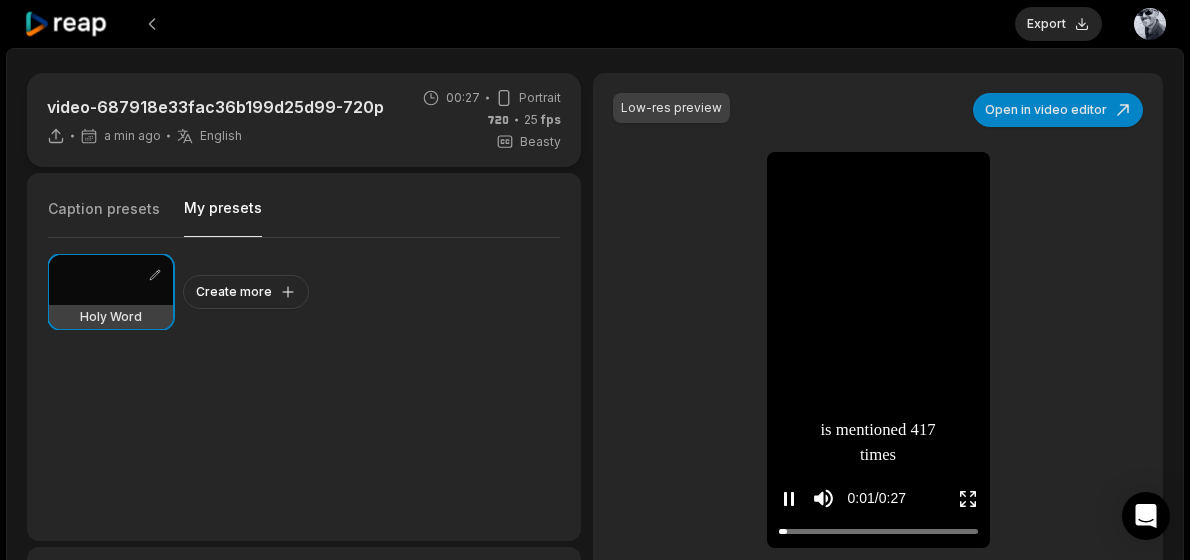 click 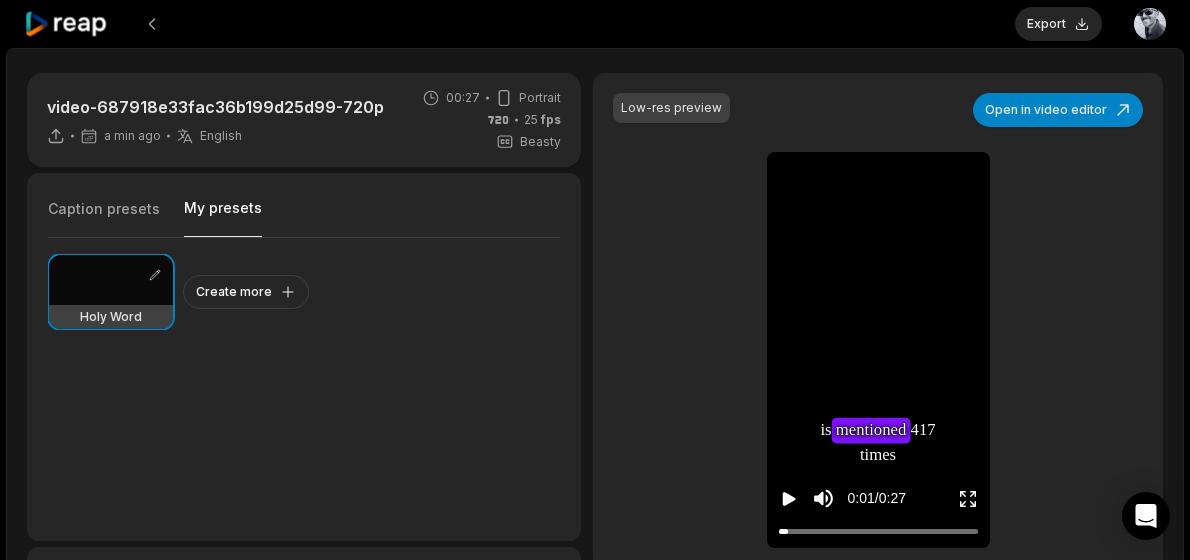 scroll, scrollTop: 13, scrollLeft: 0, axis: vertical 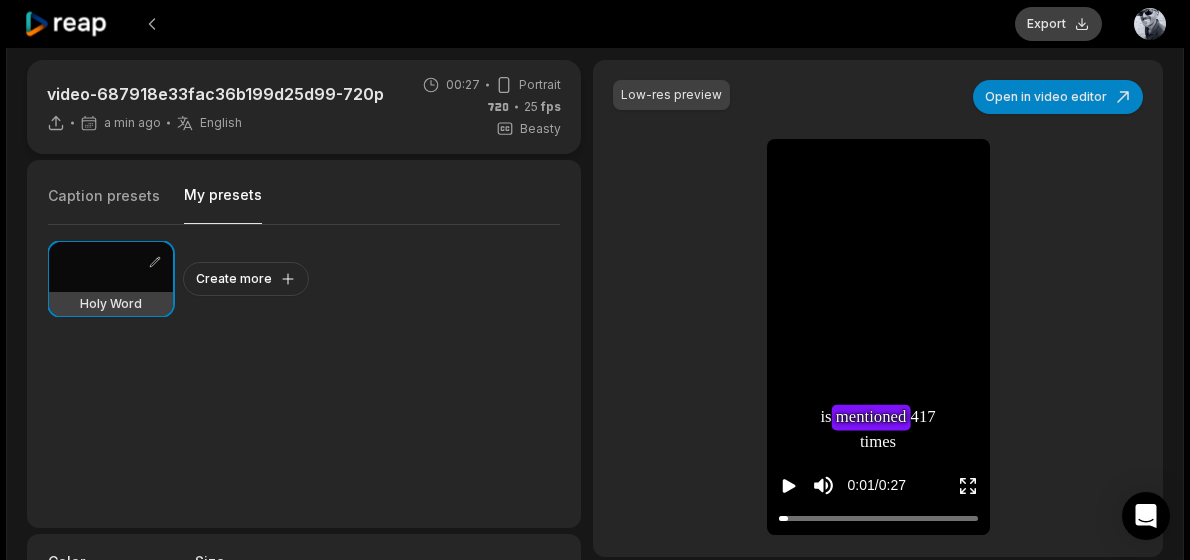 click on "Export" at bounding box center [1058, 24] 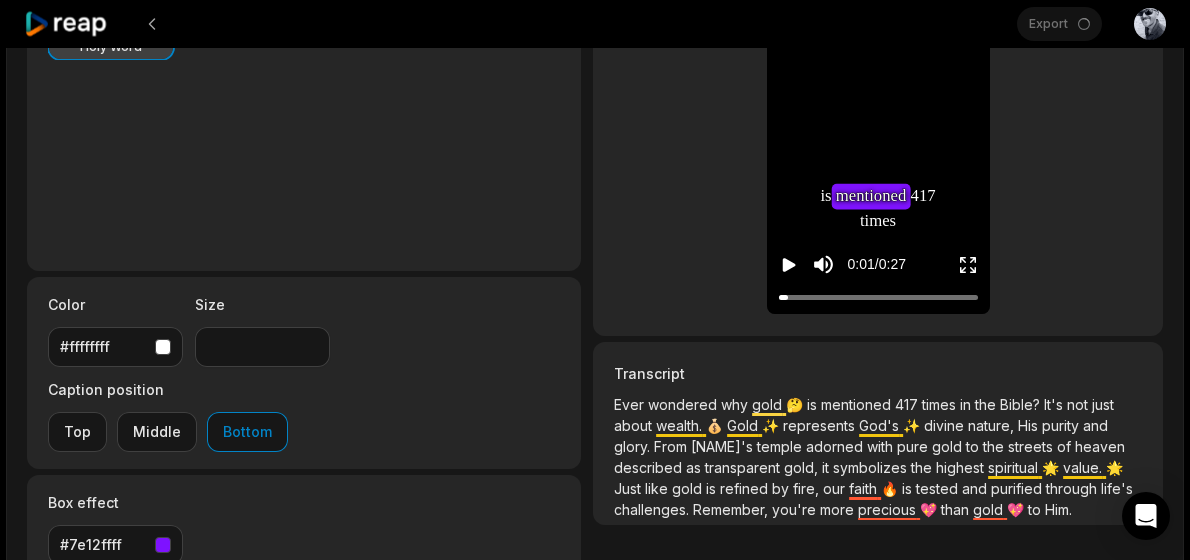 scroll, scrollTop: 293, scrollLeft: 0, axis: vertical 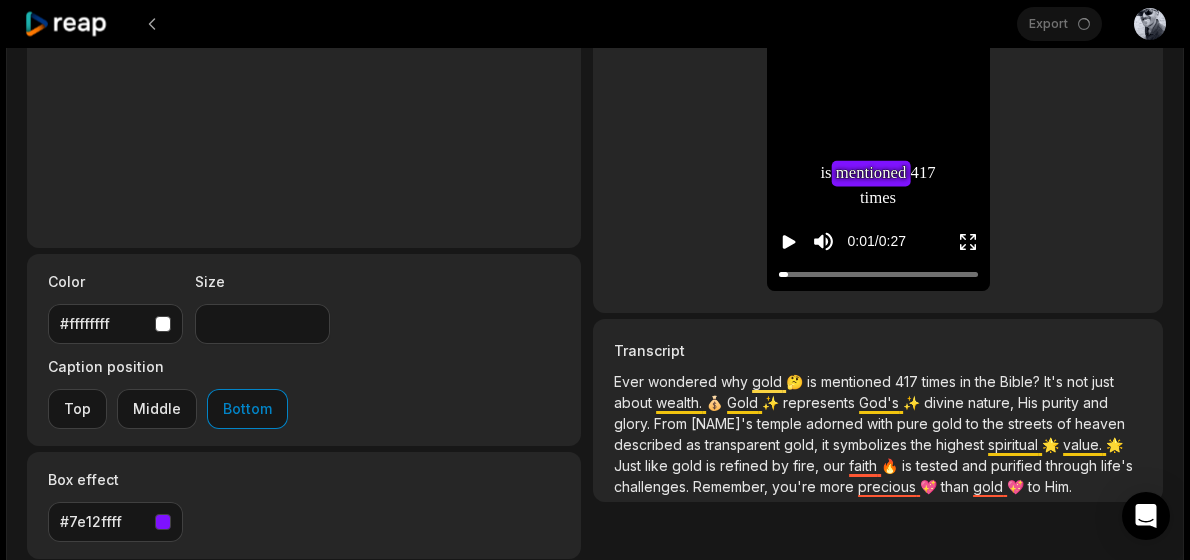 click on "From" at bounding box center [672, 423] 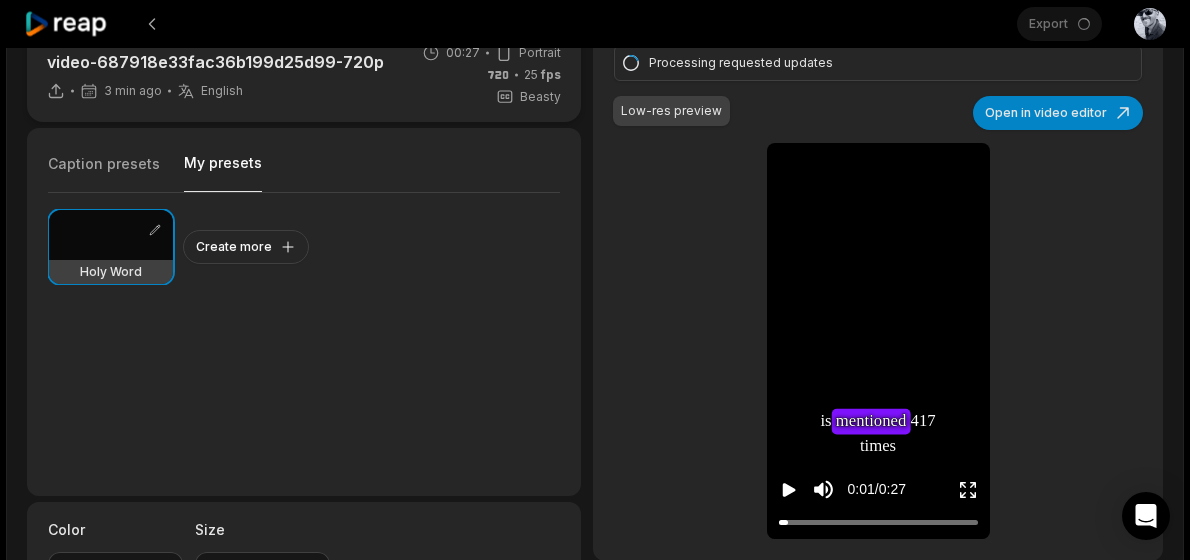 scroll, scrollTop: 0, scrollLeft: 0, axis: both 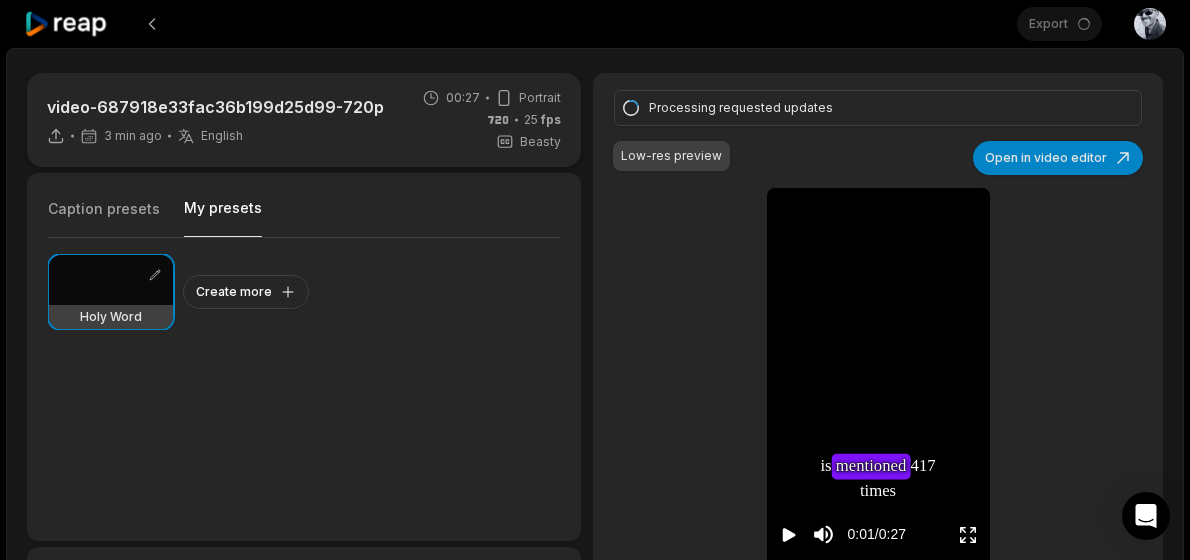 click on "3 min ago English en" at bounding box center [215, 136] 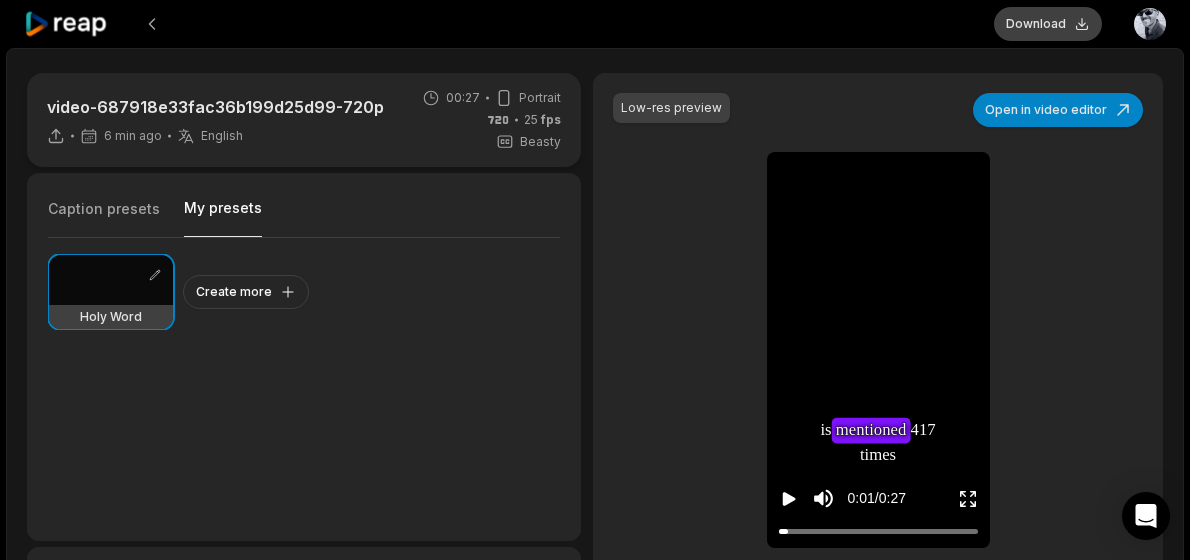 click on "Download" at bounding box center [1048, 24] 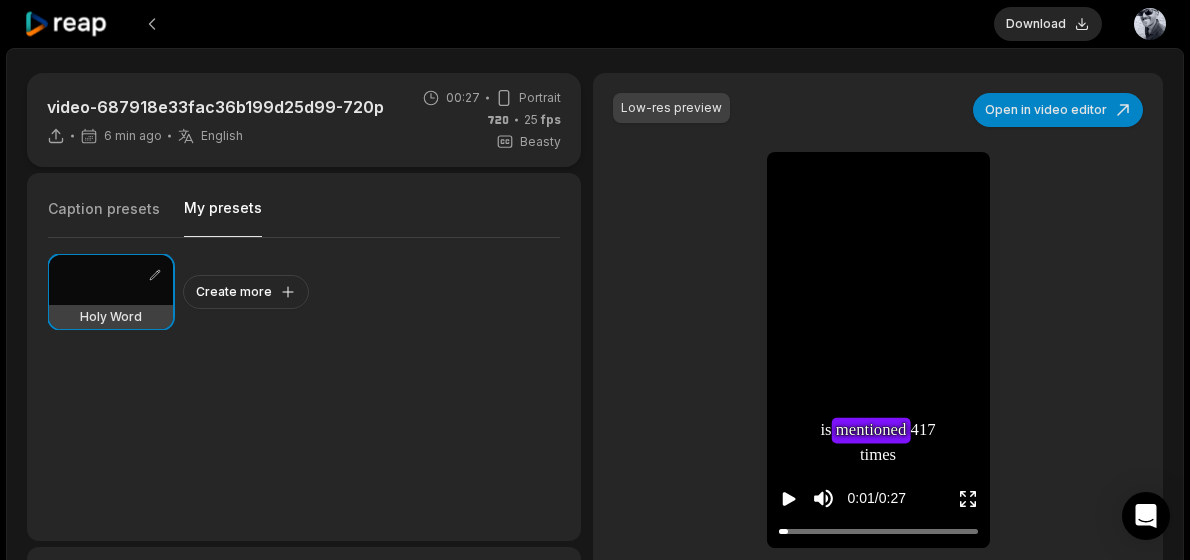 click 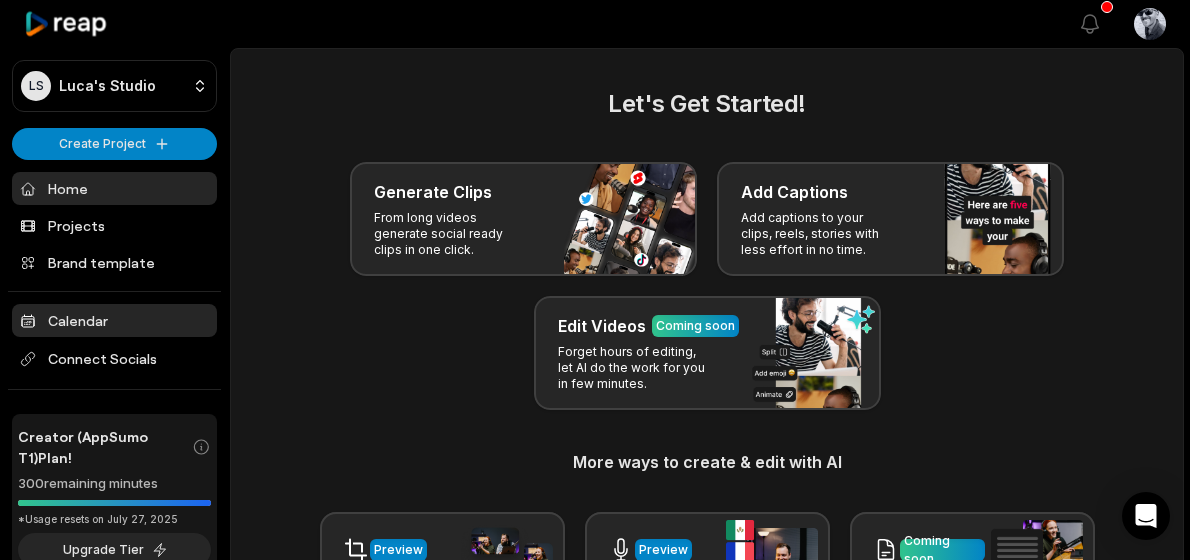 click on "Calendar" at bounding box center (114, 320) 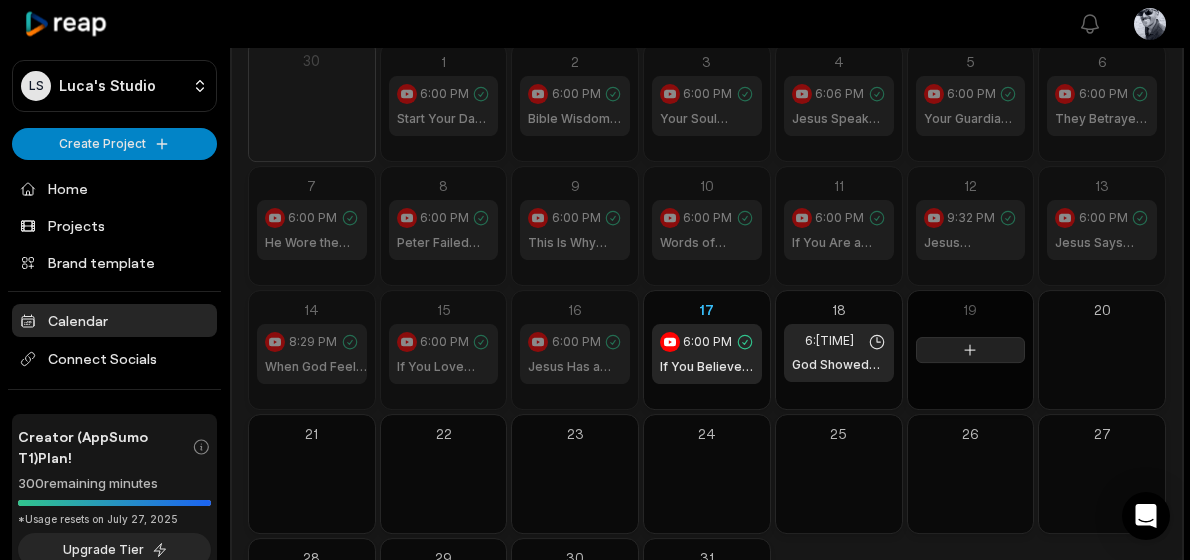 scroll, scrollTop: 159, scrollLeft: 0, axis: vertical 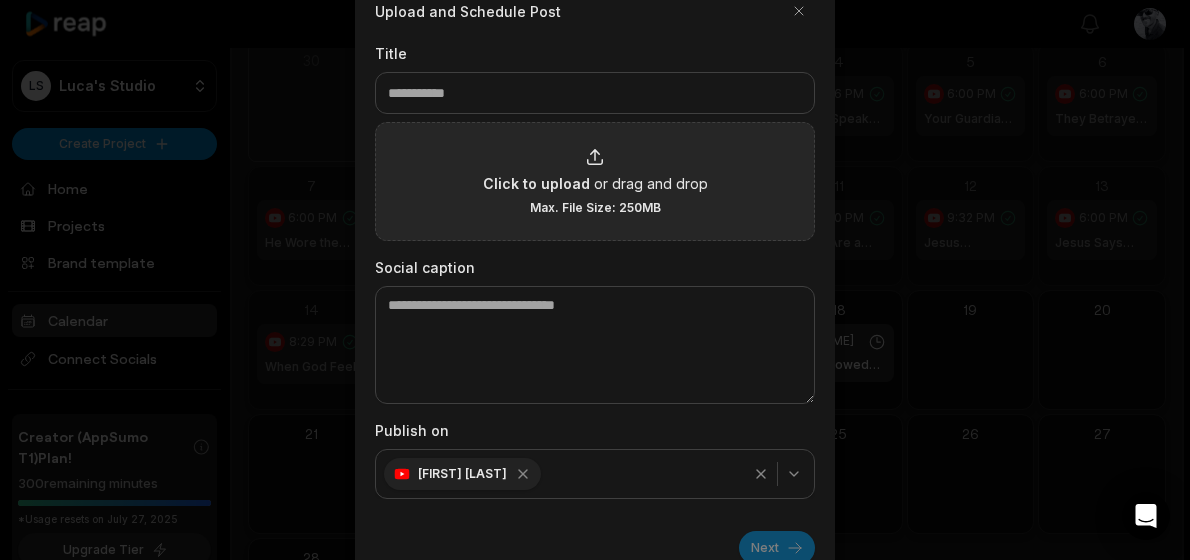 click on "Click to upload" at bounding box center (536, 183) 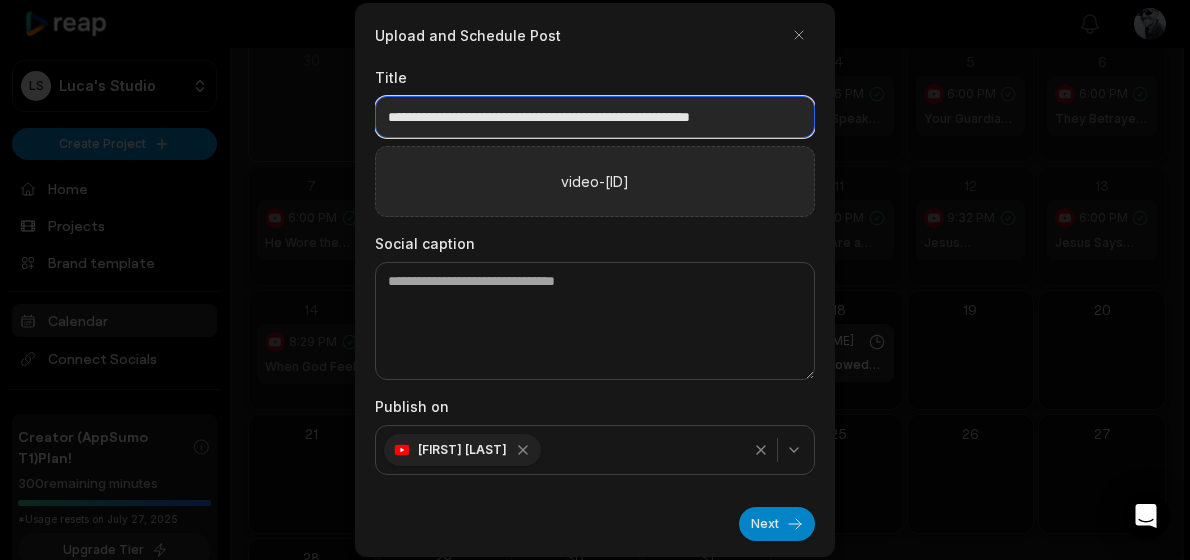 click on "**********" at bounding box center [595, 117] 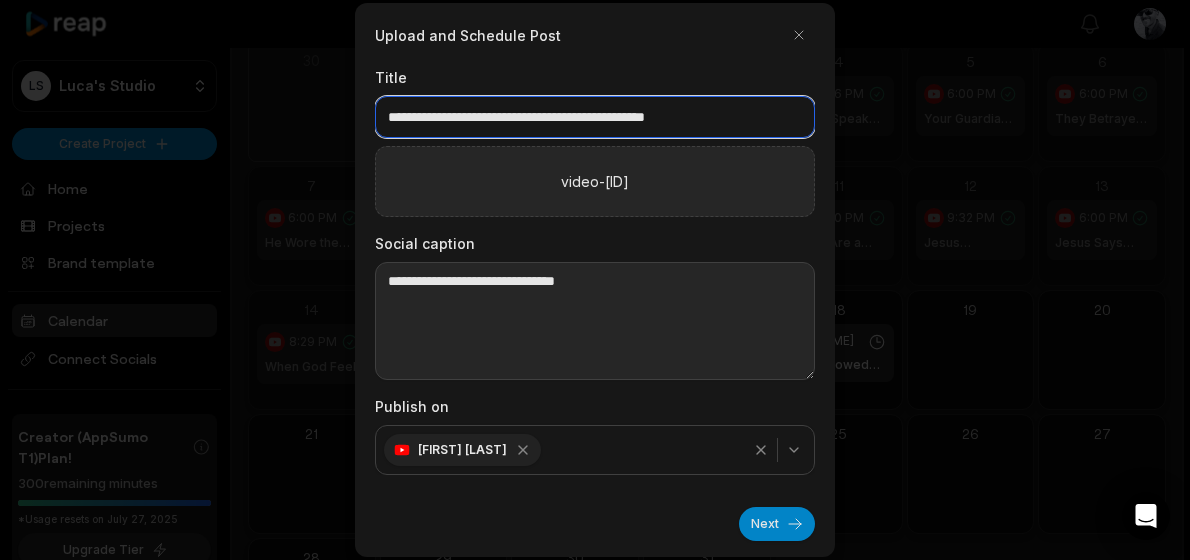 type on "**********" 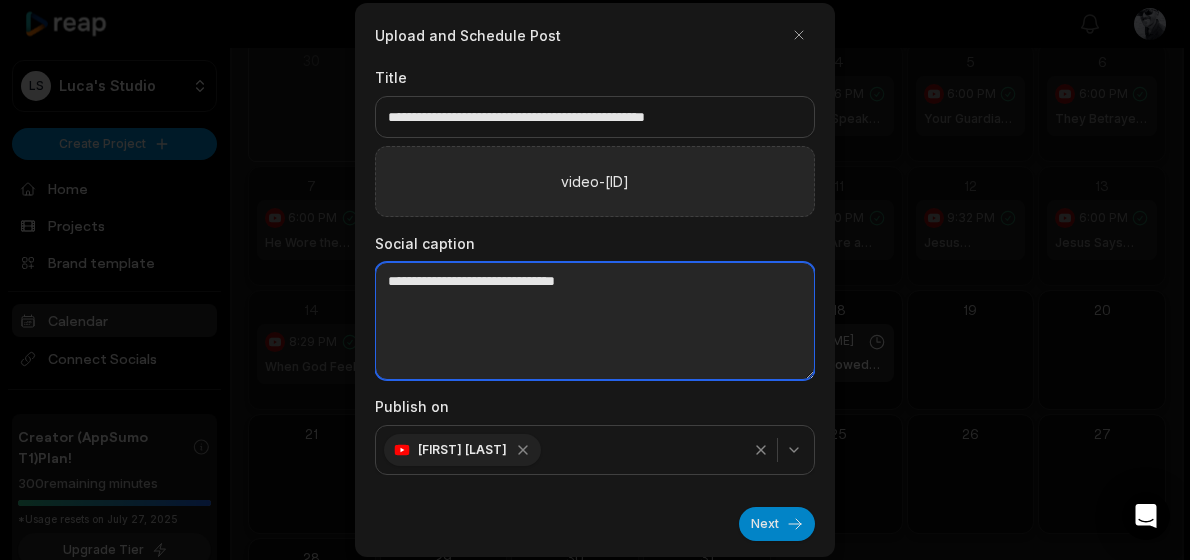 click at bounding box center [595, 321] 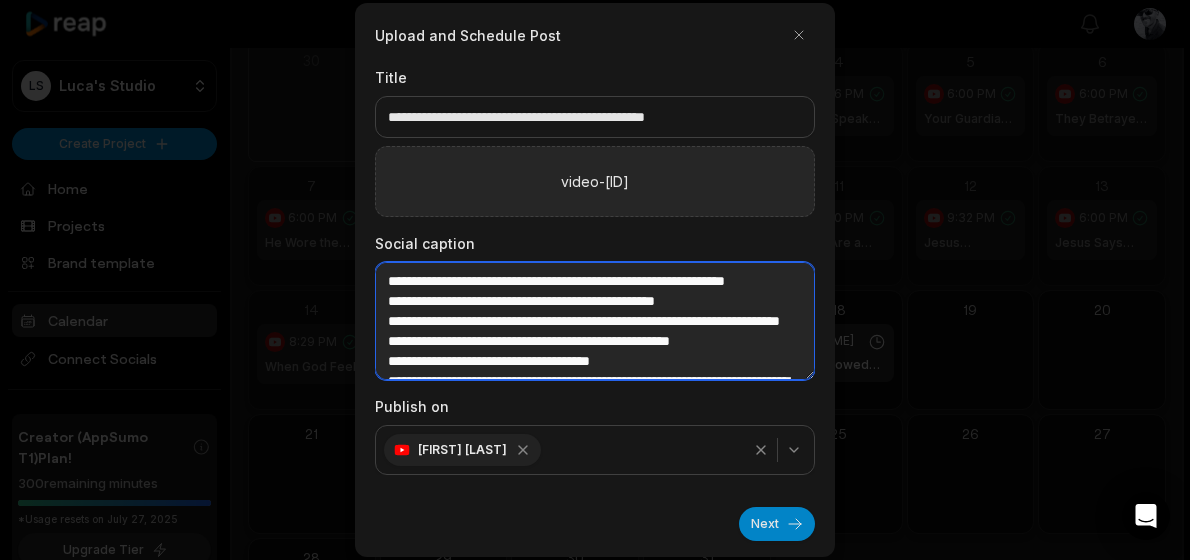 scroll, scrollTop: 51, scrollLeft: 0, axis: vertical 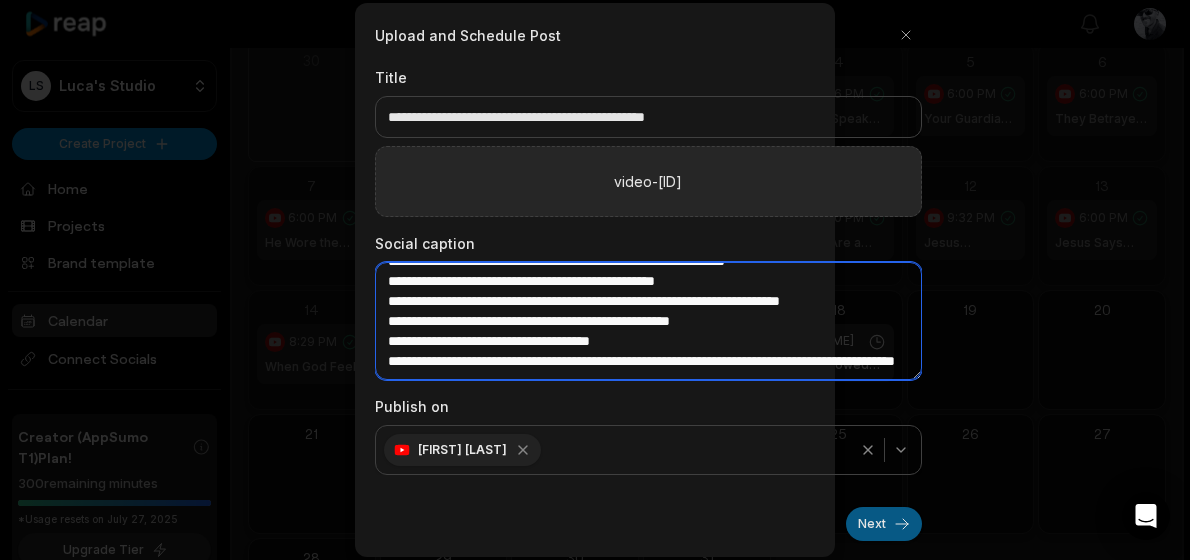 type on "**********" 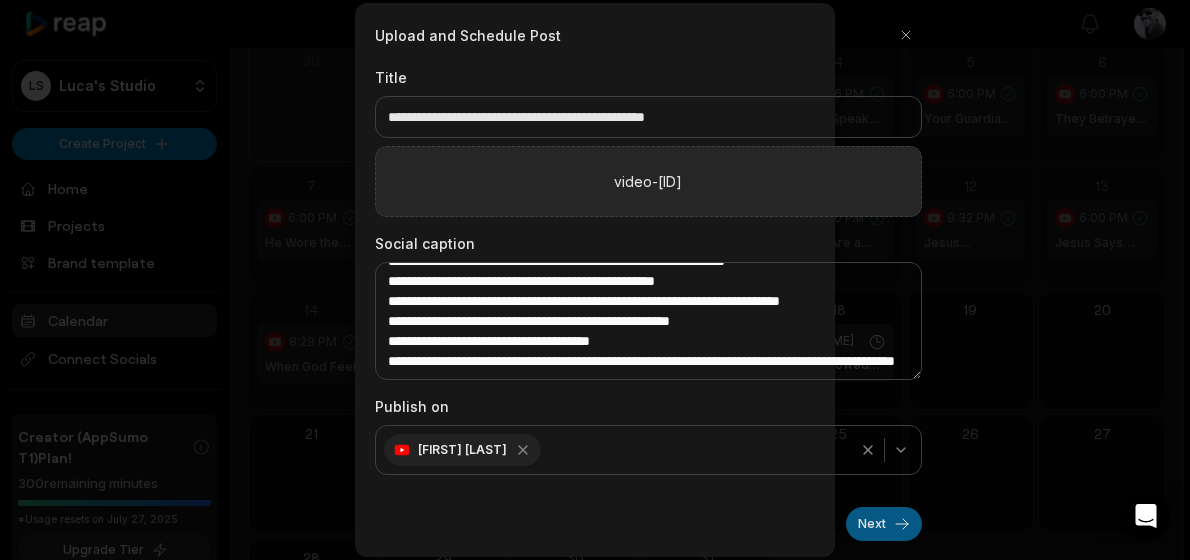 click on "Next" at bounding box center (884, 524) 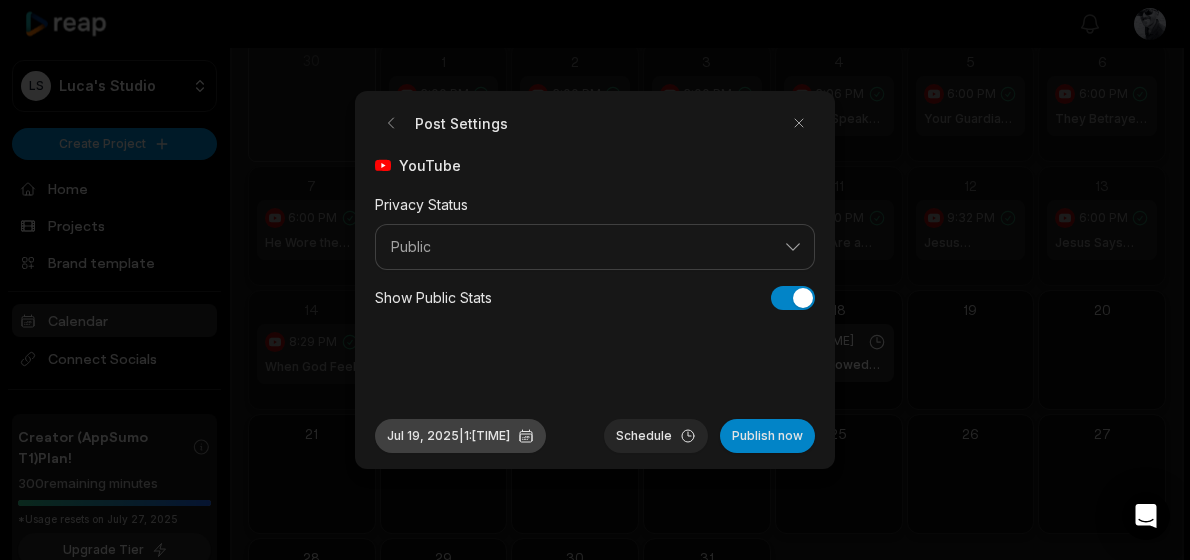 click on "Jul 19, 2025  |  1:00 AM" at bounding box center [460, 436] 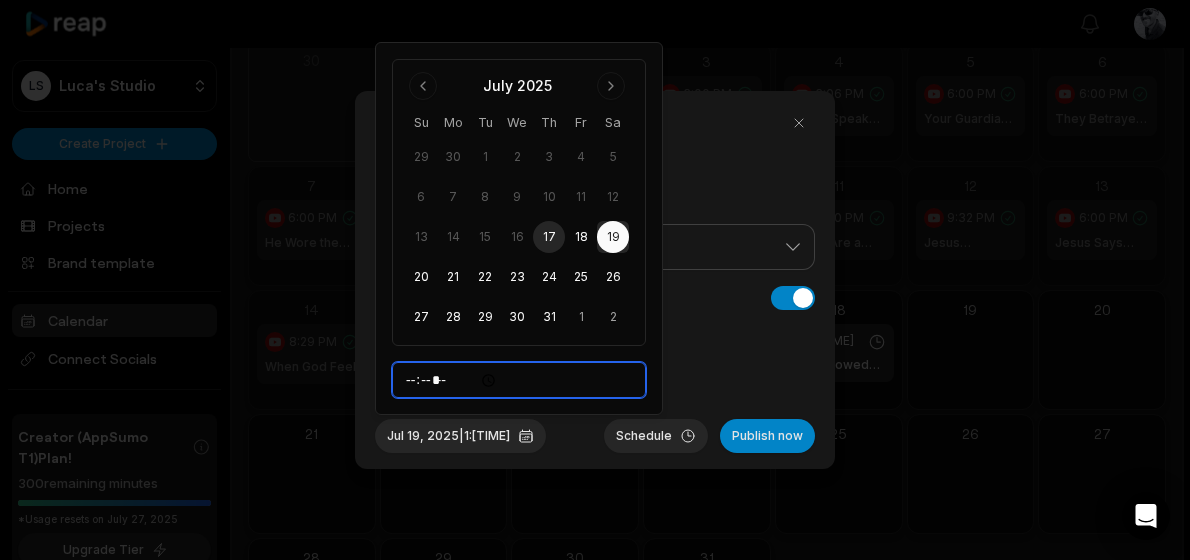 click on "*****" at bounding box center [519, 380] 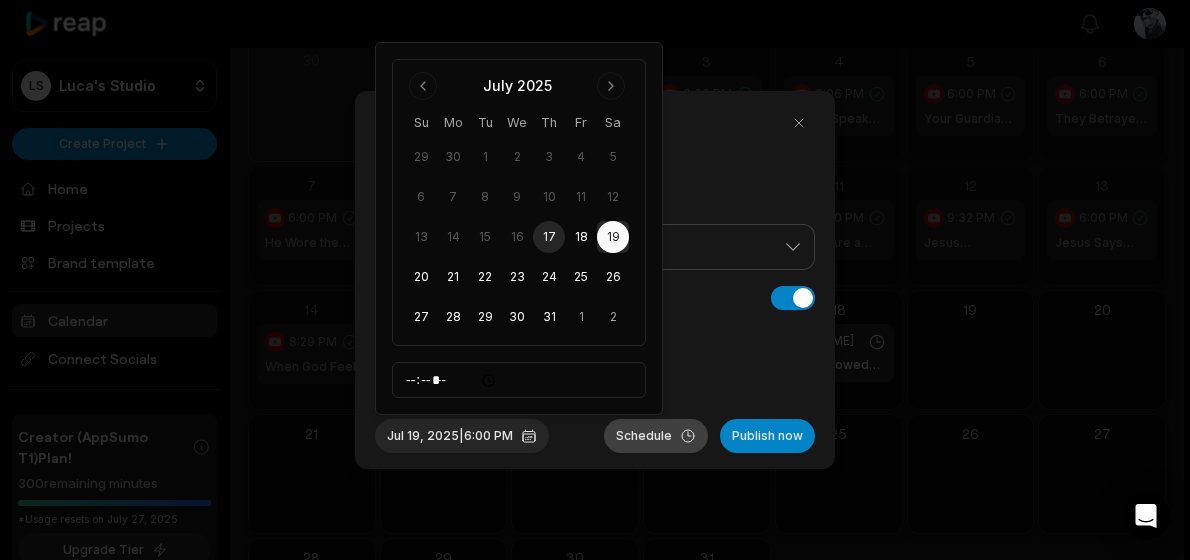 click on "Schedule" at bounding box center [656, 436] 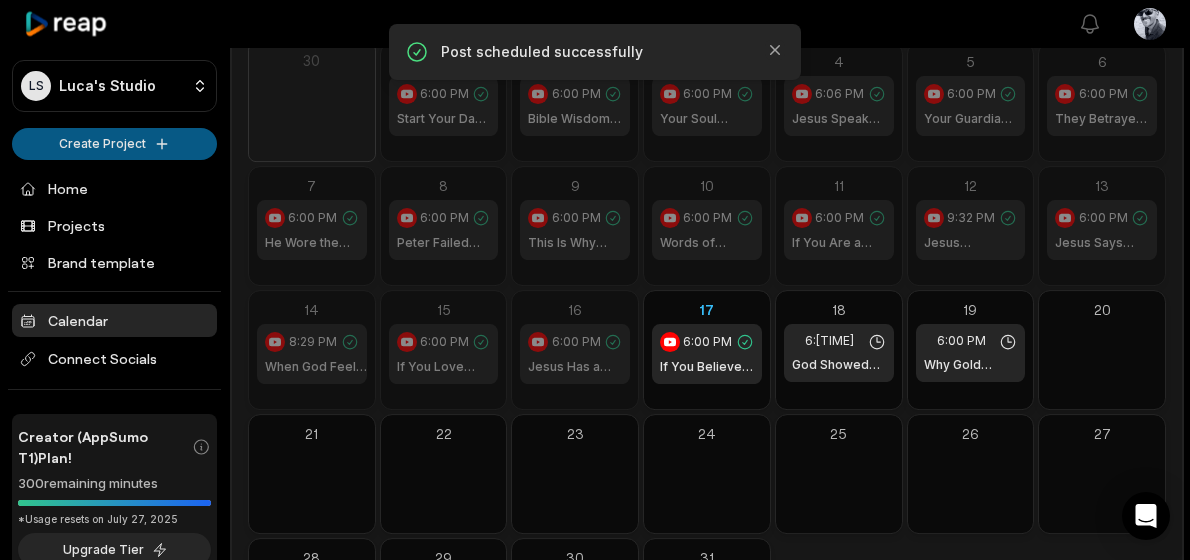 click on "LS Luca's Studio Create Project Home Projects Brand template Calendar Connect Socials Creator (AppSumo T1)  Plan! 300  remaining minutes *Usage resets on July 27, 2025 Upgrade Tier Help Privacy Terms Open sidebar View notifications Open user menu Calendar GMT+2 Schedule post julio   2025 Mon Tue Wed Thu Fri Sat Sun 30 1 6:00 PM Start Your Day With This Powerful Morning Prayer 🙏 #Shorts 2 6:00 PM Bible Wisdom For Anxiety — 1 Verse That Calms Your Soul! 3 6:00 PM Your Soul Belongs to Me — A Message From Jesus 🕊️ #Shorts 4 6:06 PM Jesus Speaks Out Against War 🕊️ “This Breaks My Heart” | #Shorts 5 6:00 PM Your Guardian Angel Is Closer Than You Think 😇 #Shorts 6 6:00 PM They Betrayed Him… But God Had a Greater Plan 🙌 #Joseph #Shorts 7 6:00 PM He Wore the Thorns So You'd Know You're Loved 👑💔 | #Jesus #Shorts 8 6:00 PM Peter Failed Jesus… But Jesus Chose Love Over Shame ❤️ #Shorts 9 6:00 PM This Is Why Christ Came… And It Changes Everything ✝️ #Jesus #Shorts 10 6:00 PM" at bounding box center [595, 121] 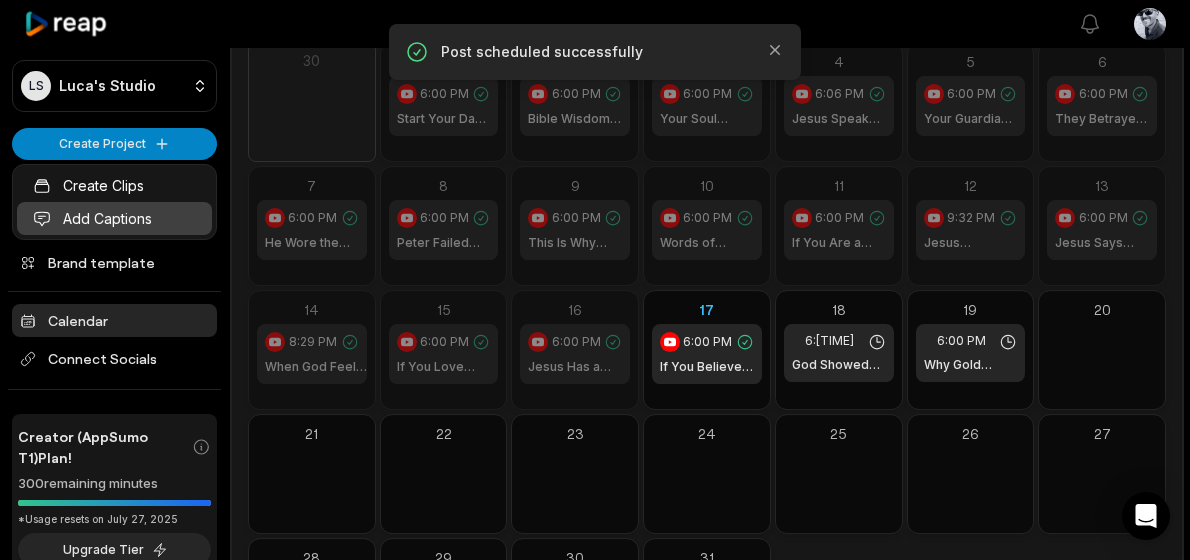 click on "Add Captions" at bounding box center (114, 218) 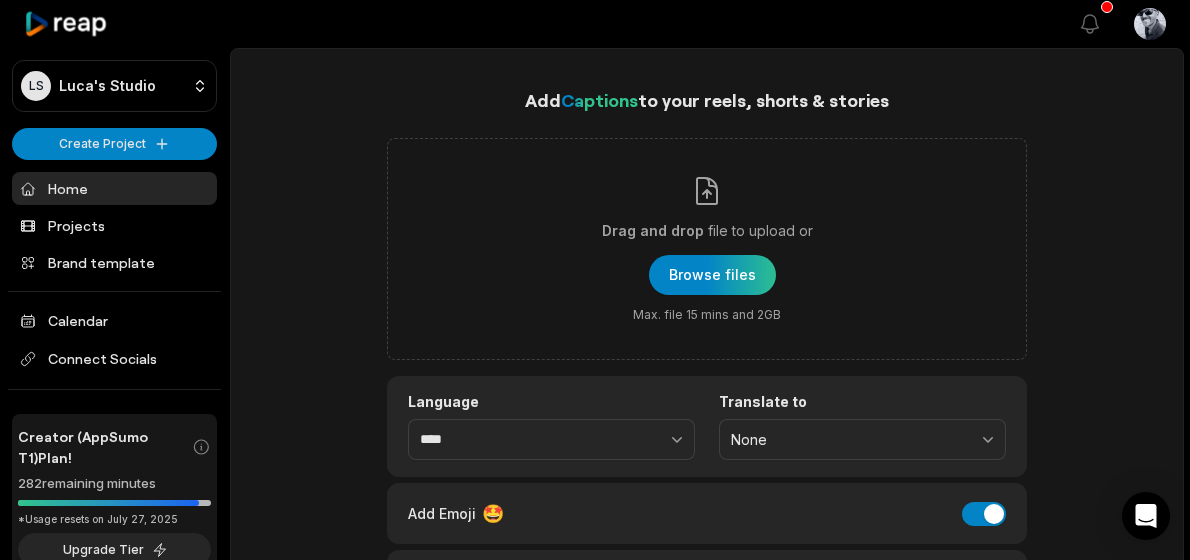 scroll, scrollTop: 0, scrollLeft: 0, axis: both 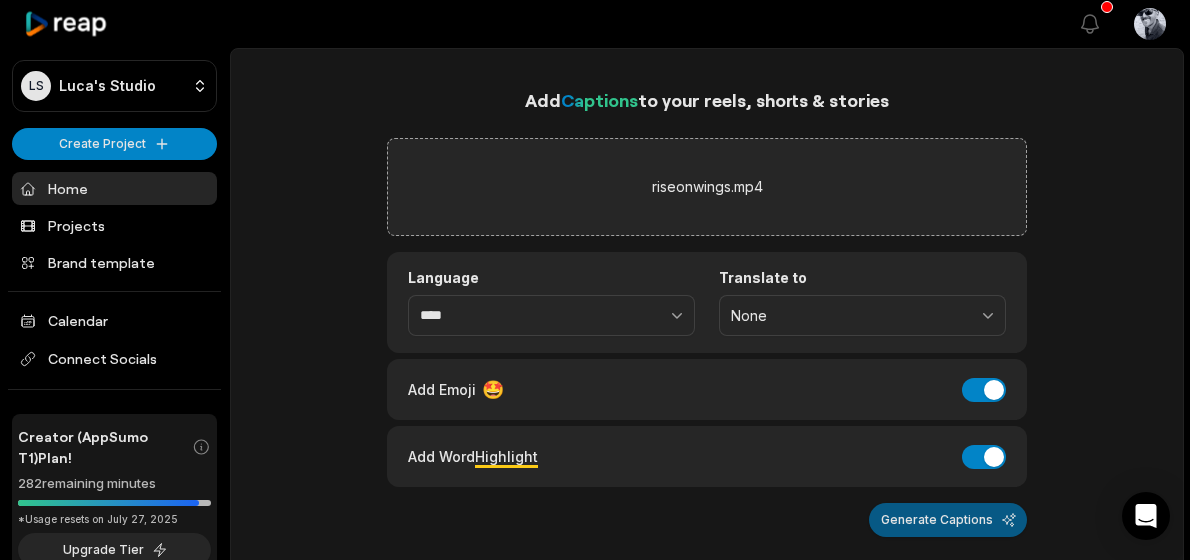 click on "Generate Captions" at bounding box center (948, 520) 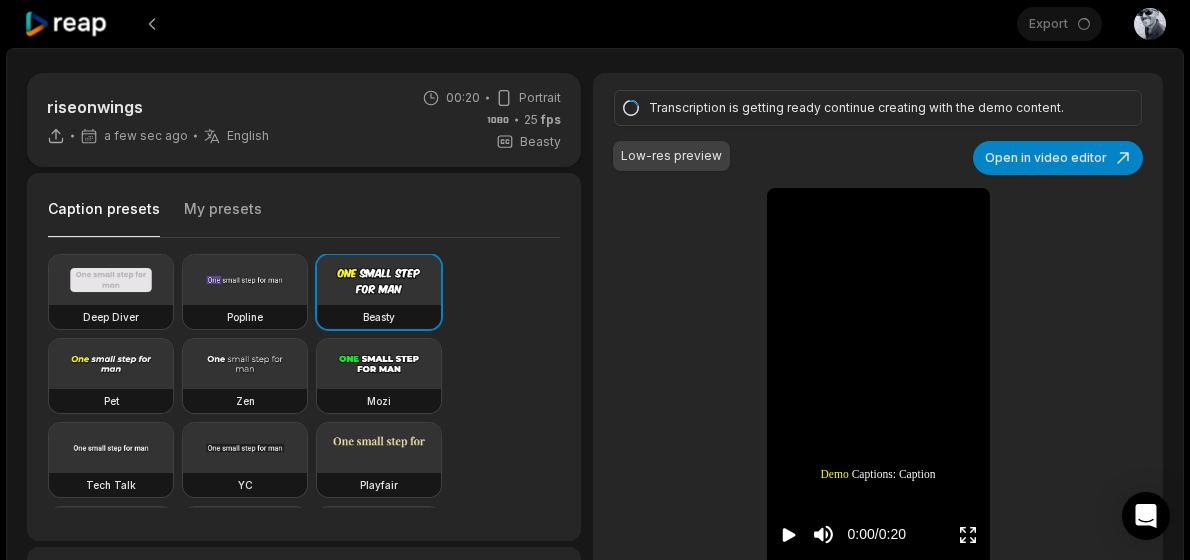 click on "My presets" at bounding box center (223, 218) 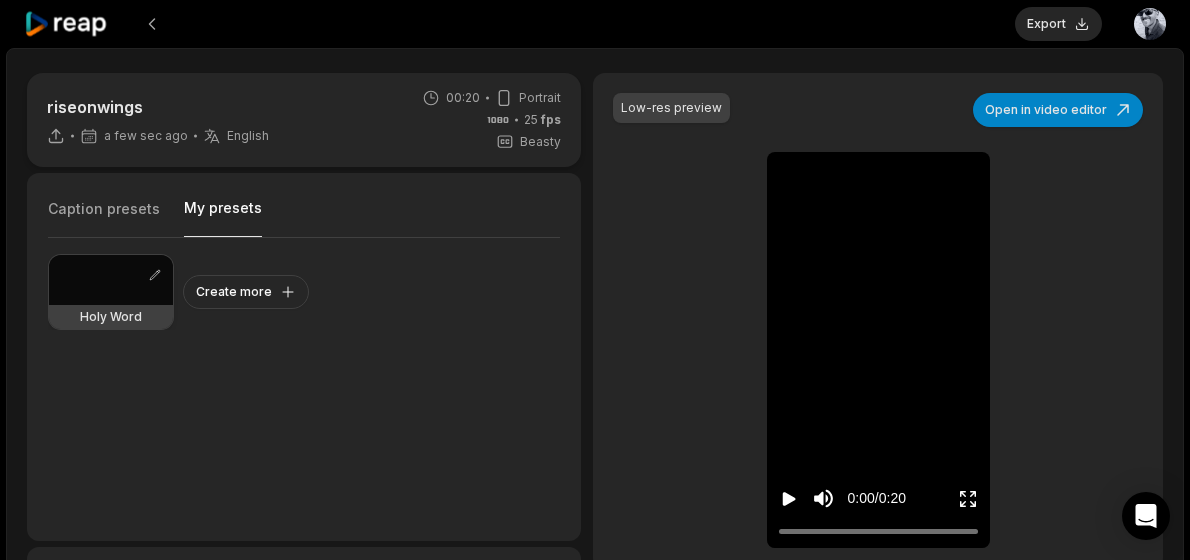 click on "Holy Word" at bounding box center (111, 317) 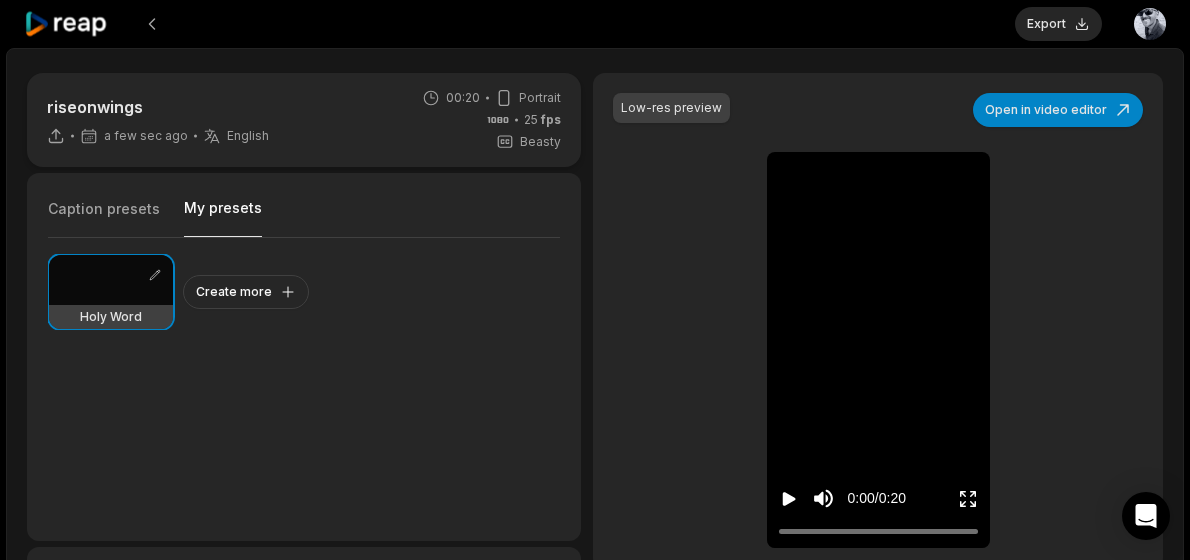 click 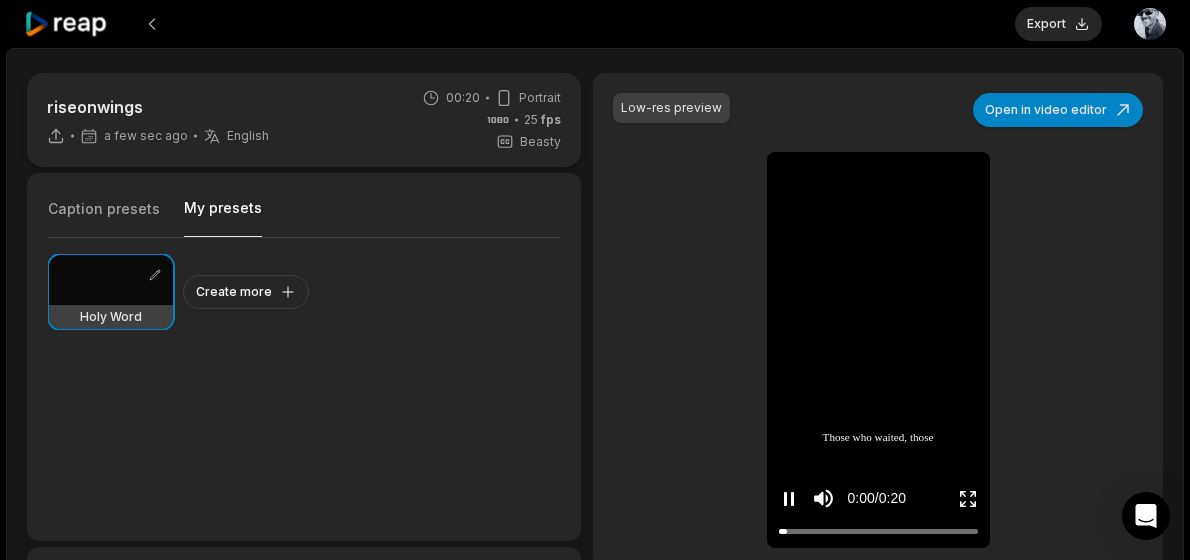 click 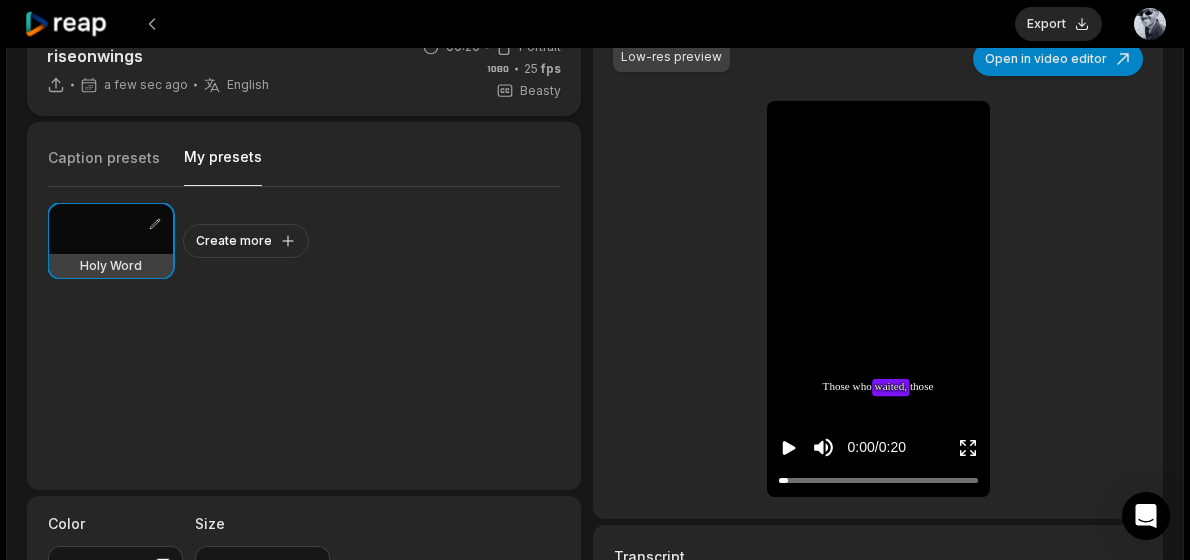 scroll, scrollTop: 0, scrollLeft: 0, axis: both 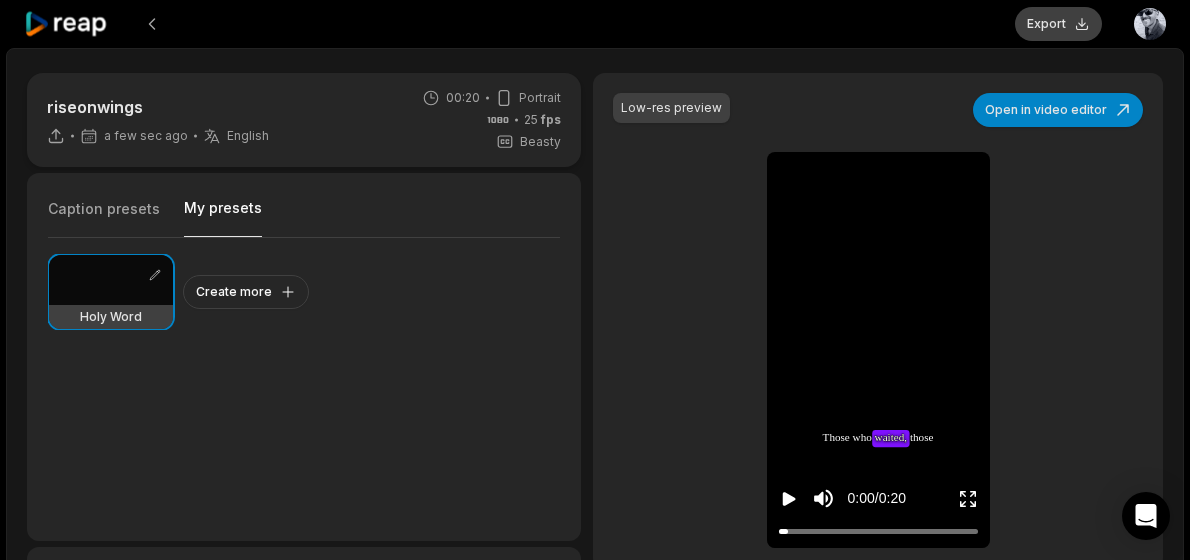 click on "Export" at bounding box center (1058, 24) 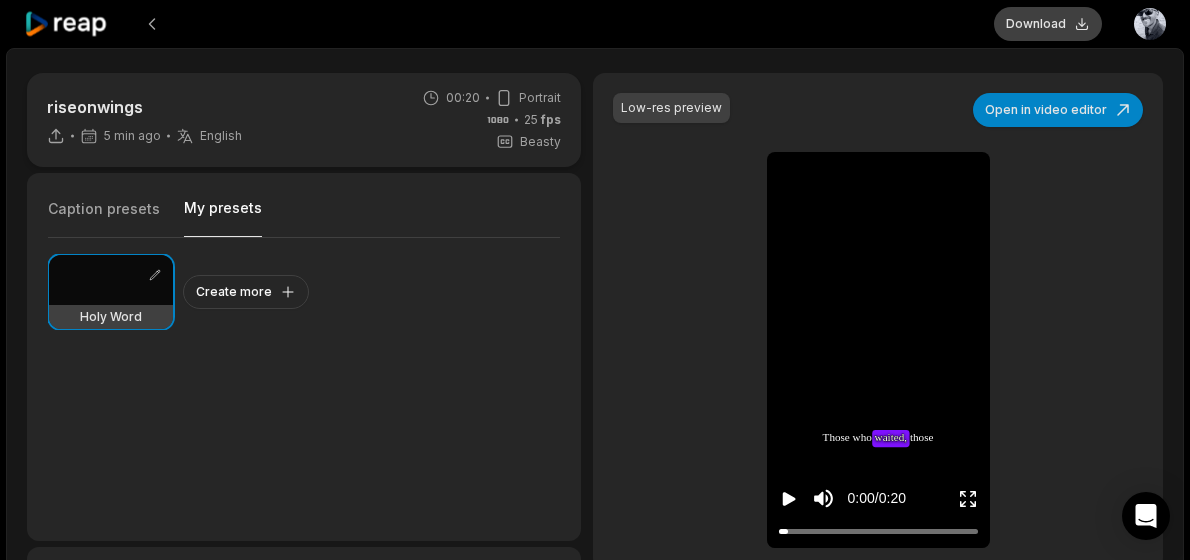 click on "Download" at bounding box center [1048, 24] 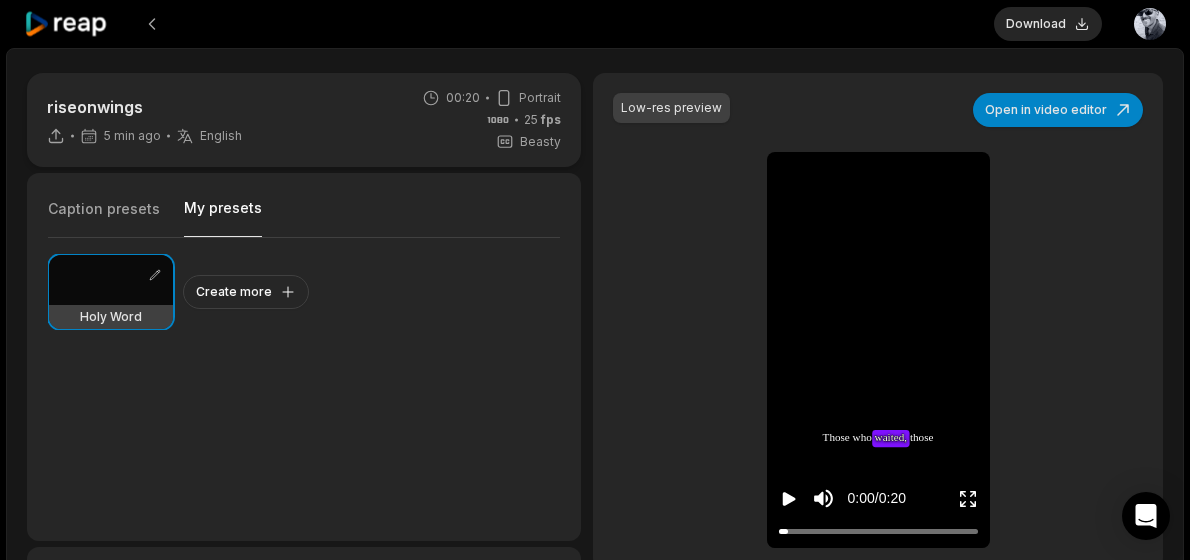 click 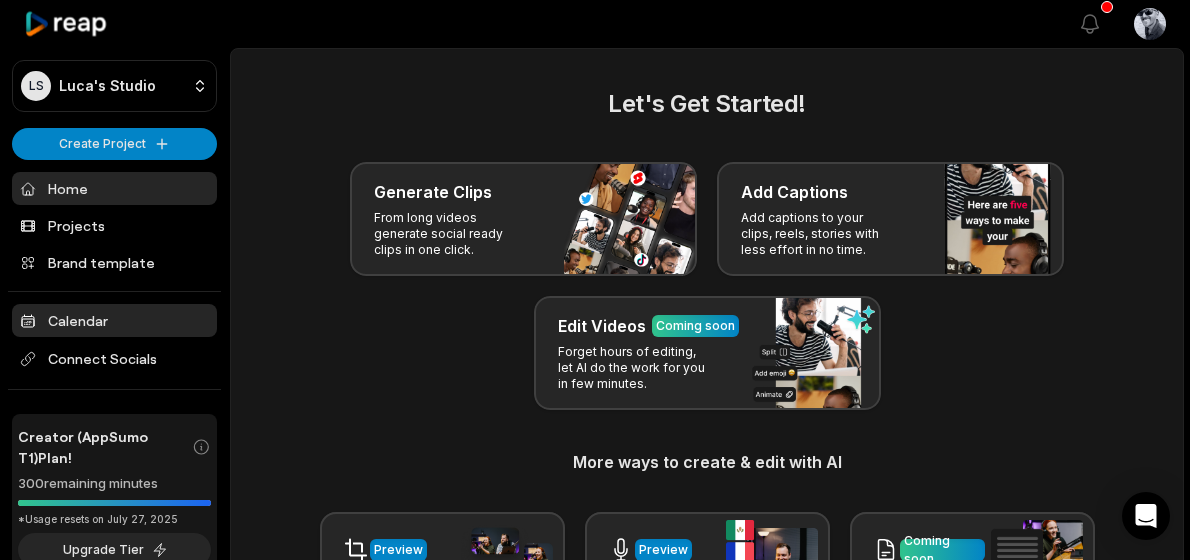 click on "Calendar" at bounding box center [114, 320] 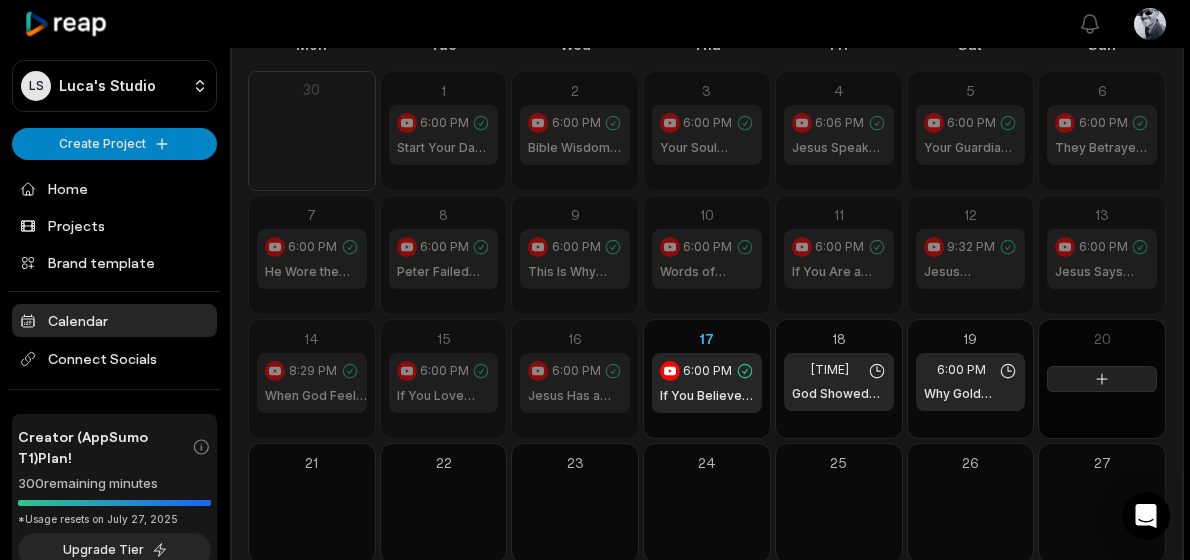 scroll, scrollTop: 130, scrollLeft: 0, axis: vertical 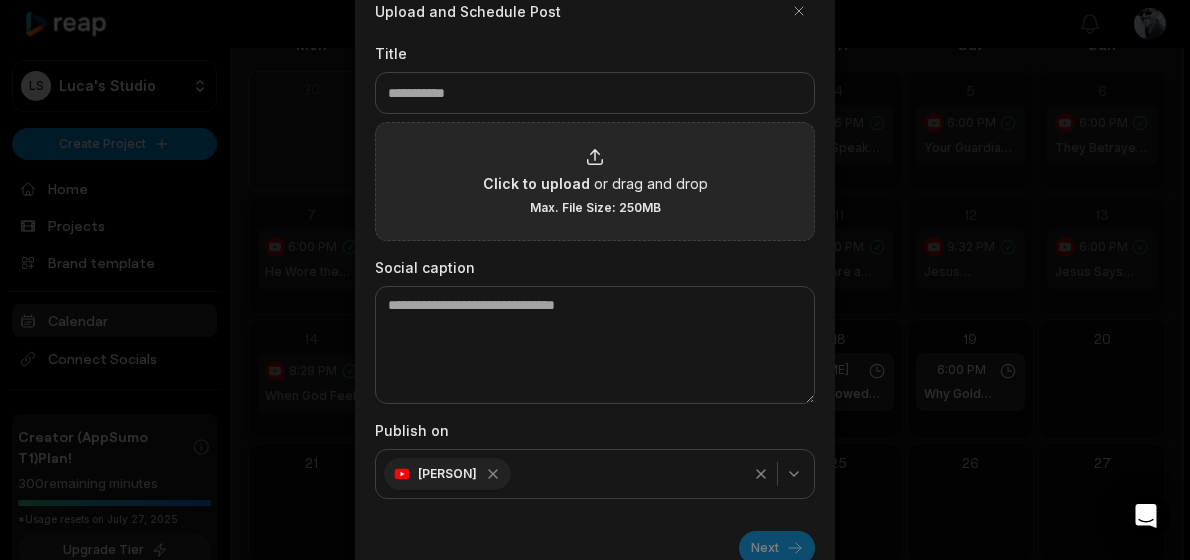 click on "Max. File Size: 250MB" at bounding box center (595, 208) 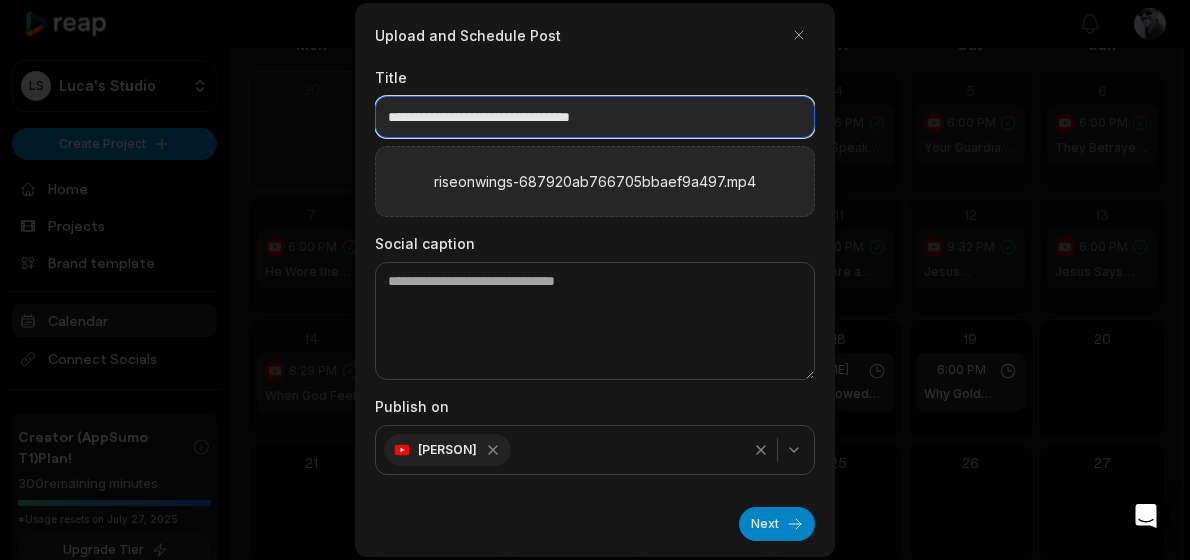 click on "**********" at bounding box center [595, 117] 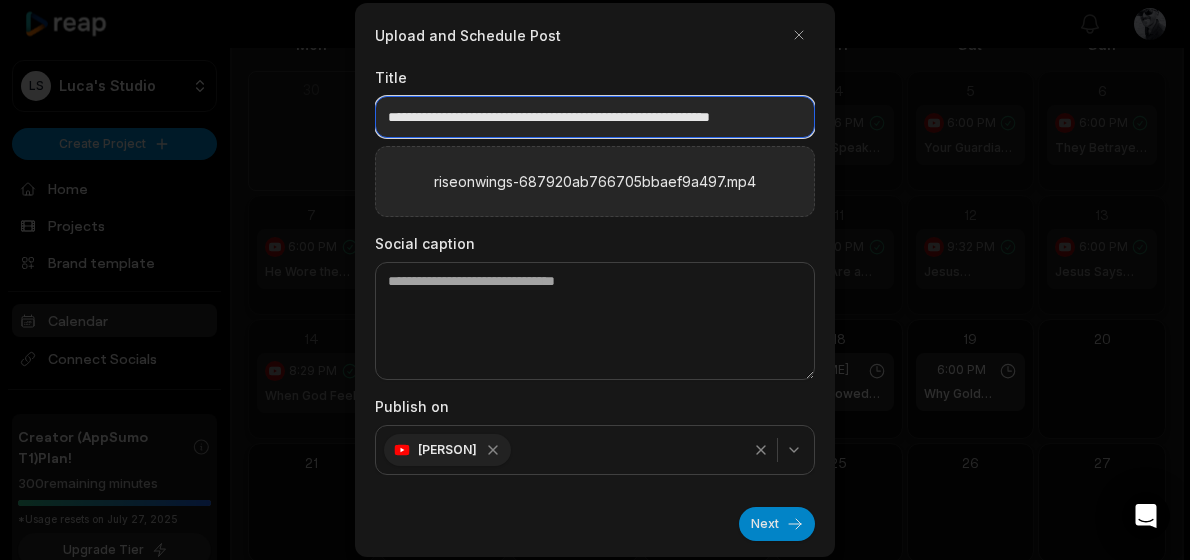 scroll, scrollTop: 0, scrollLeft: 20, axis: horizontal 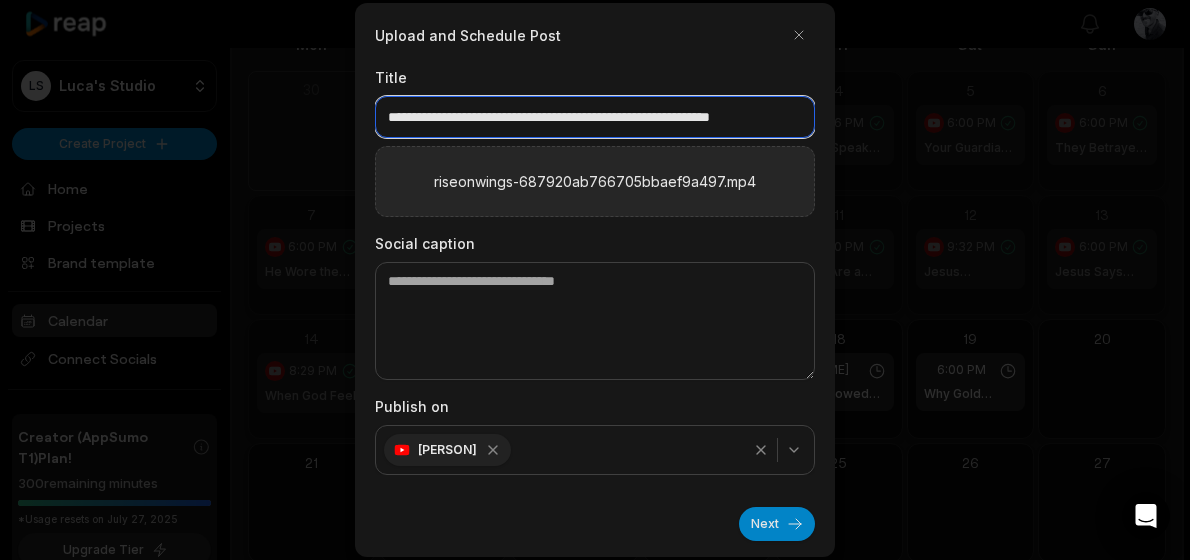 type on "**********" 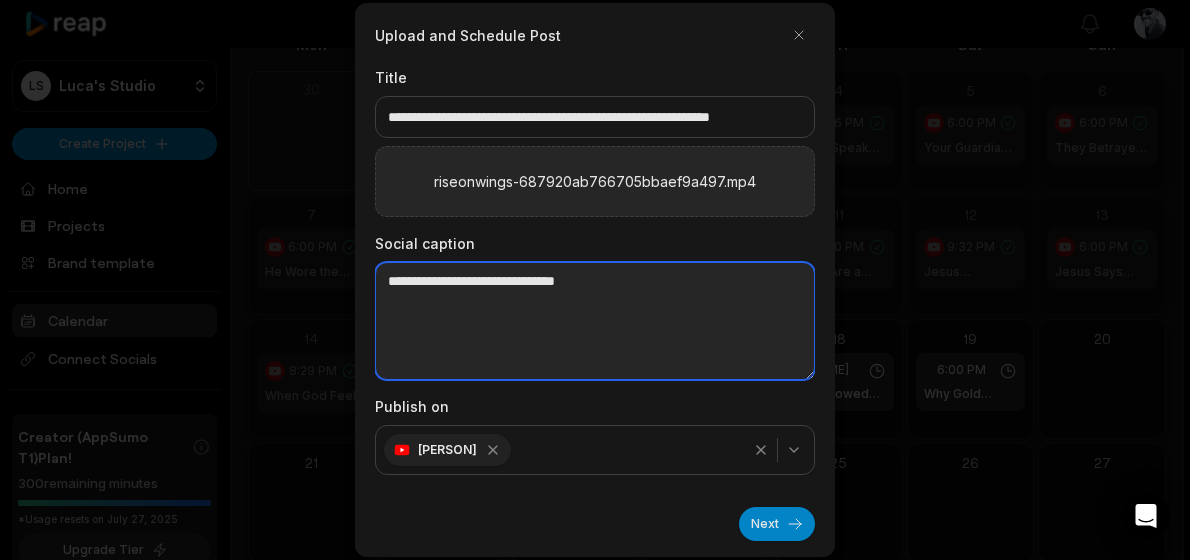 click at bounding box center (595, 321) 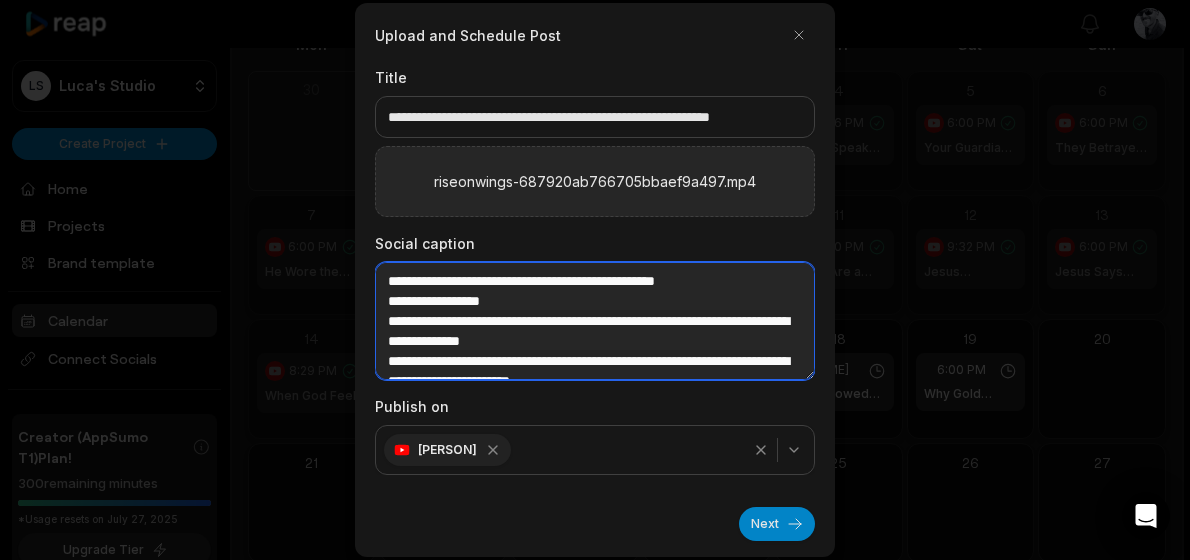 scroll, scrollTop: 71, scrollLeft: 0, axis: vertical 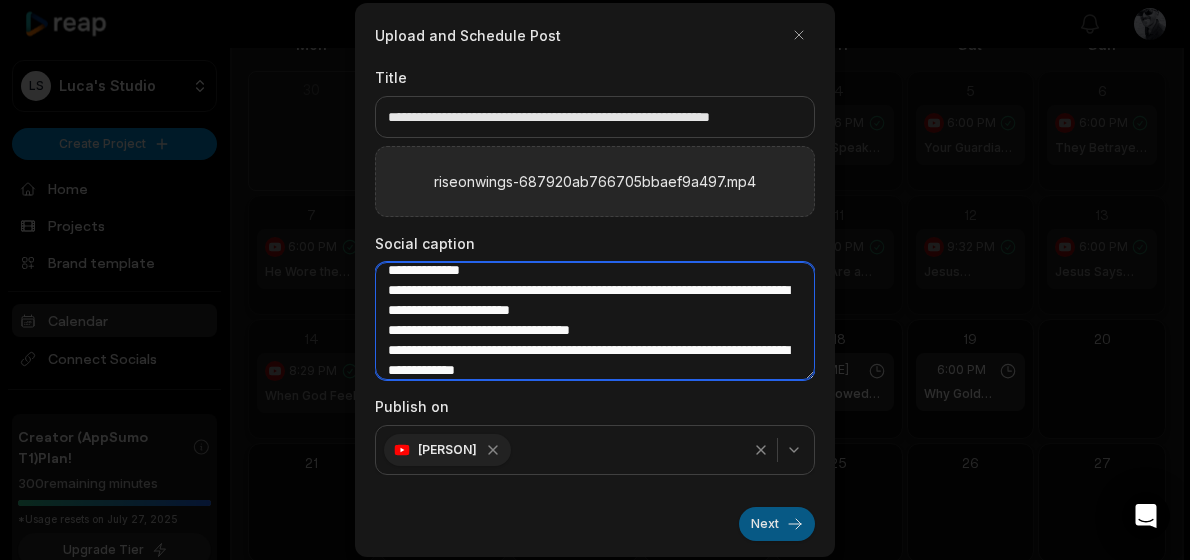 type on "**********" 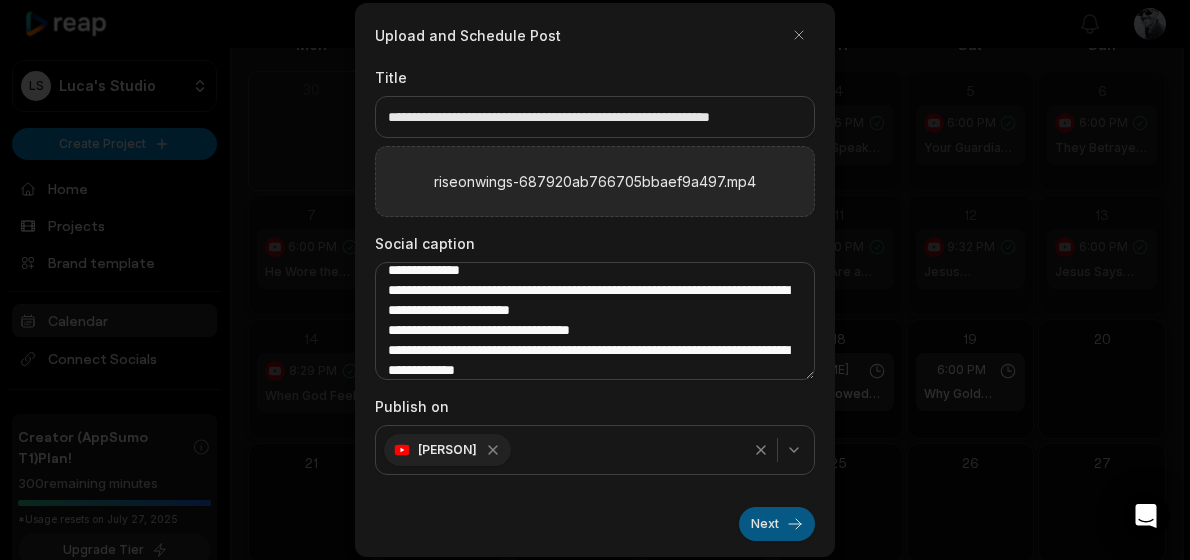 click on "Next" at bounding box center [777, 524] 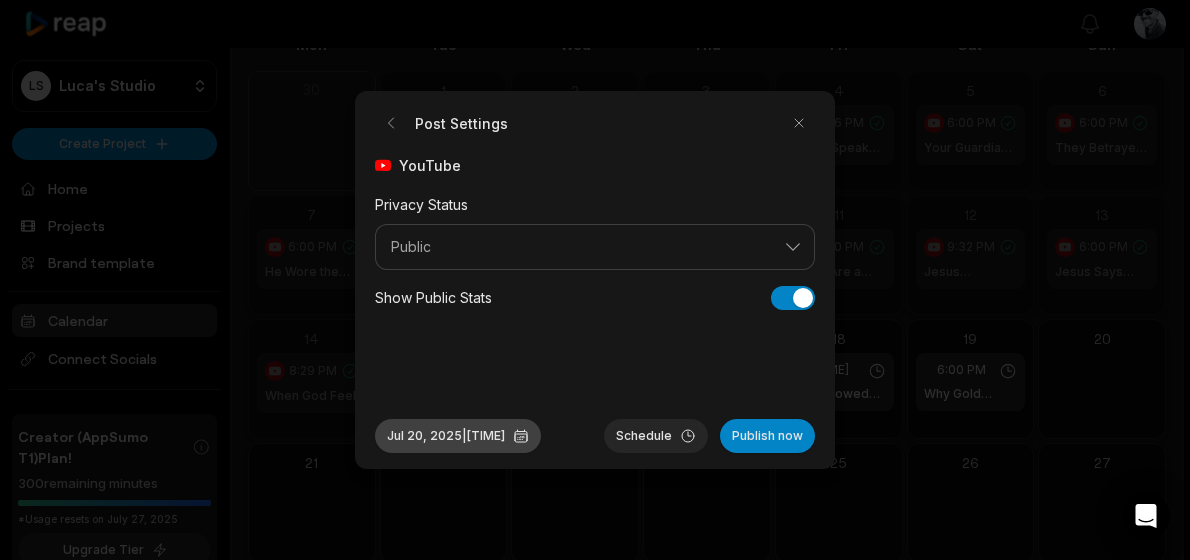 click on "Jul 20, 2025  |  1:00 AM" at bounding box center (458, 436) 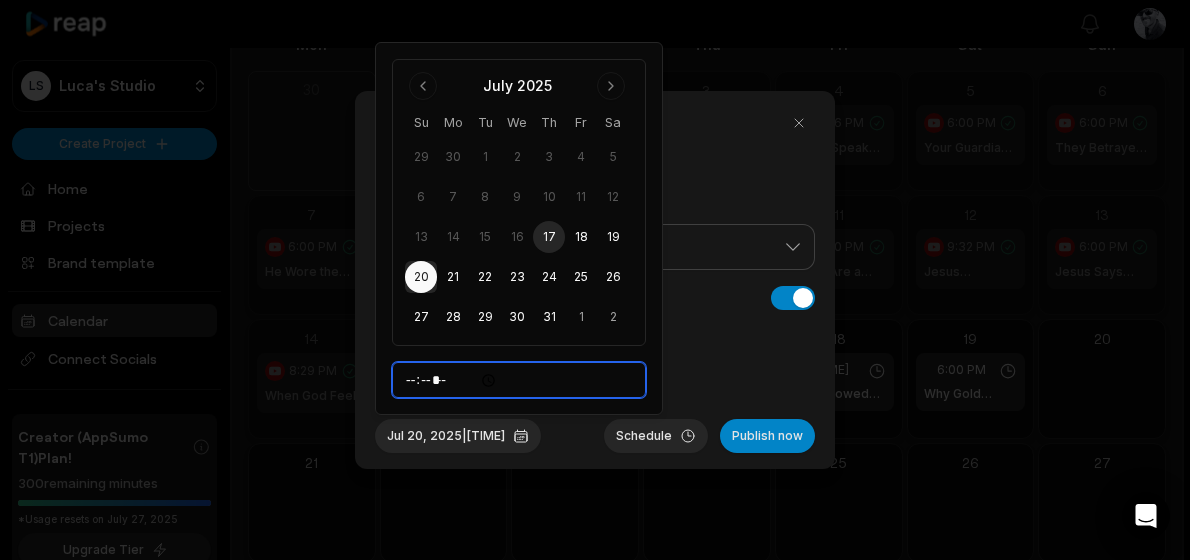 click on "*****" at bounding box center [519, 380] 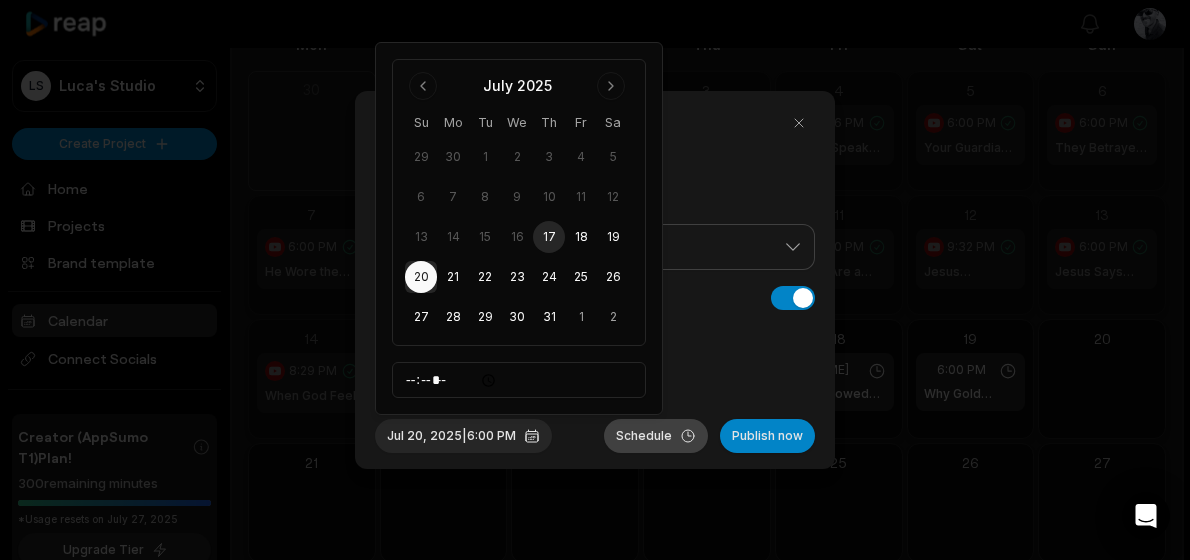 click on "Schedule" at bounding box center [656, 436] 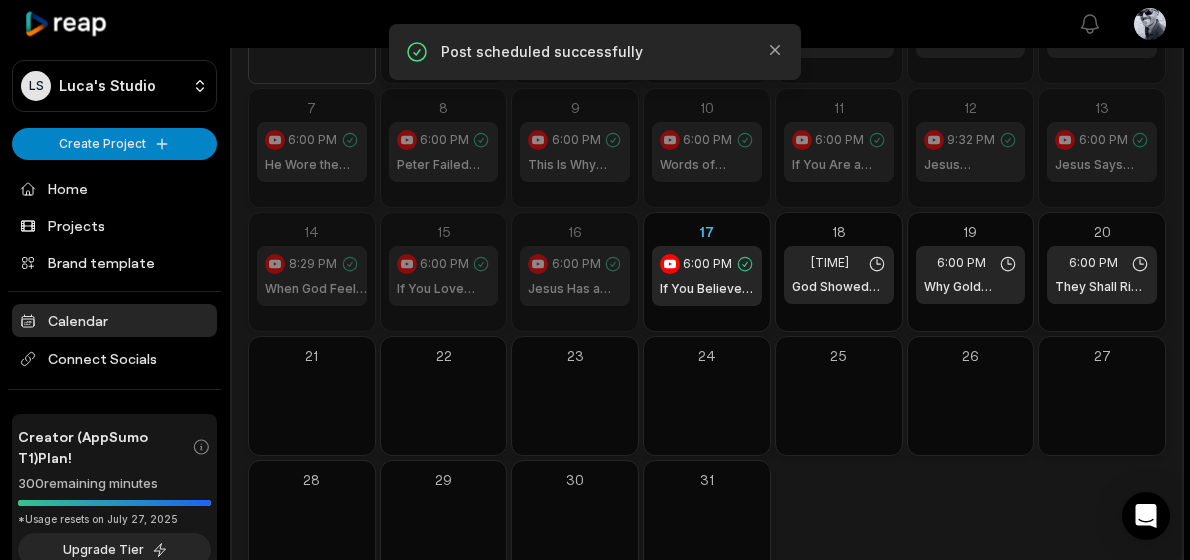 scroll, scrollTop: 248, scrollLeft: 0, axis: vertical 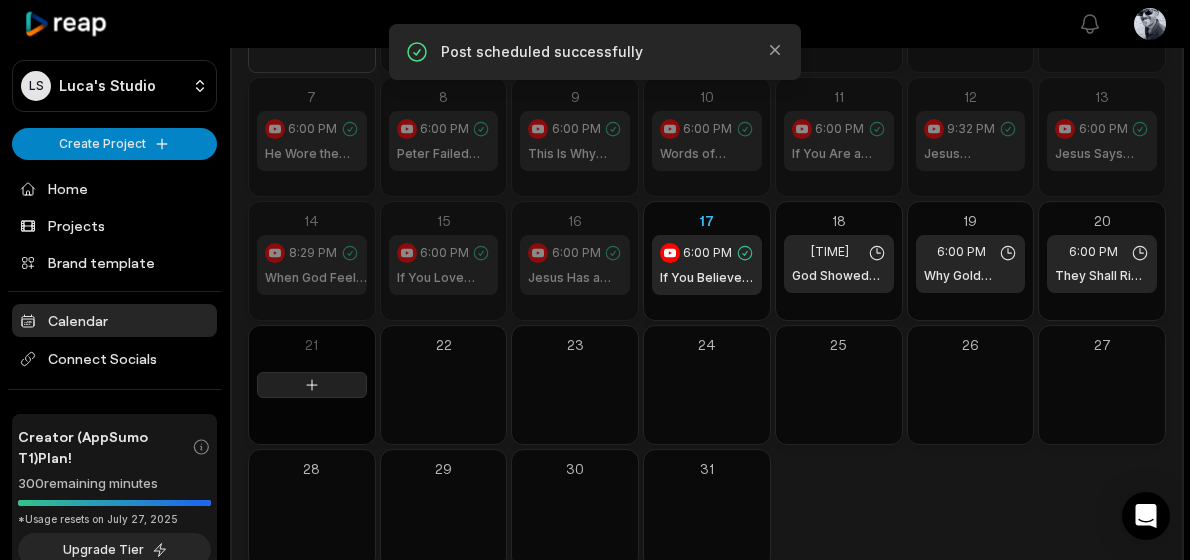 click 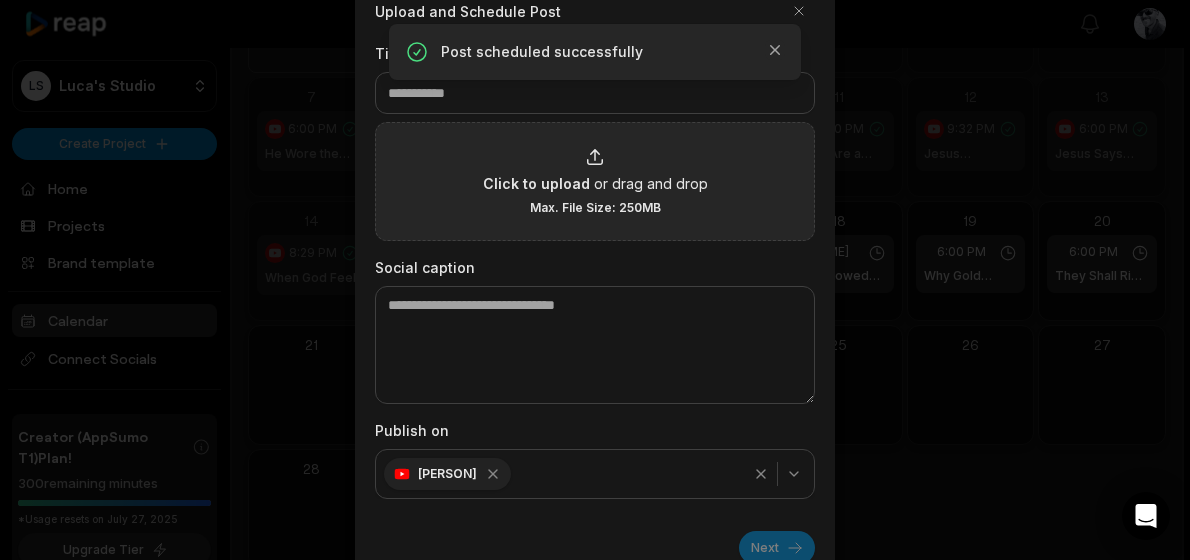 click on "Click to upload or drag and drop Max. File Size: 250MB" at bounding box center (595, 181) 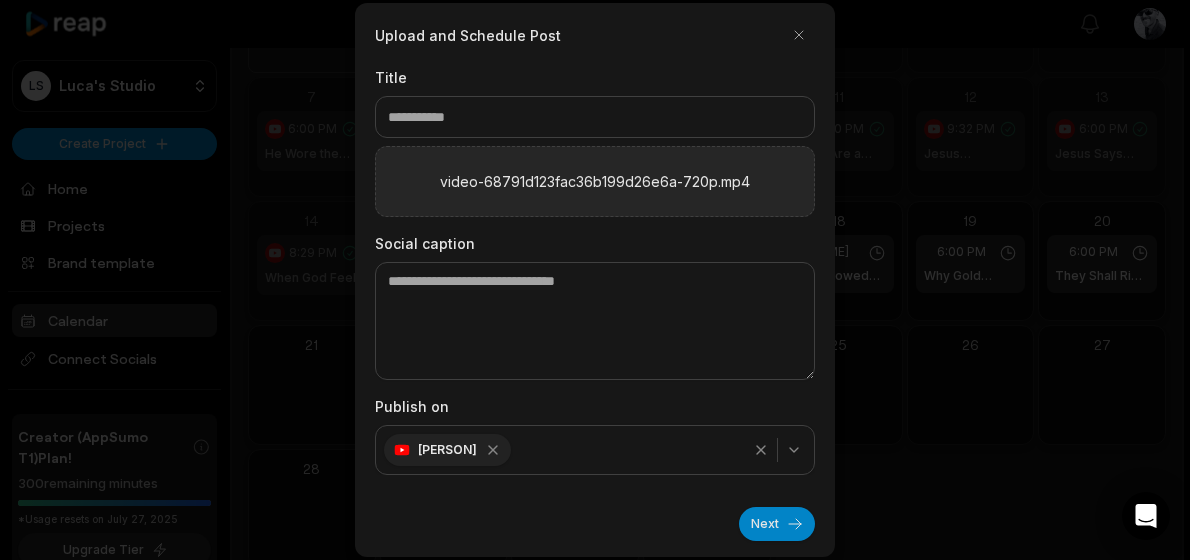 type on "**********" 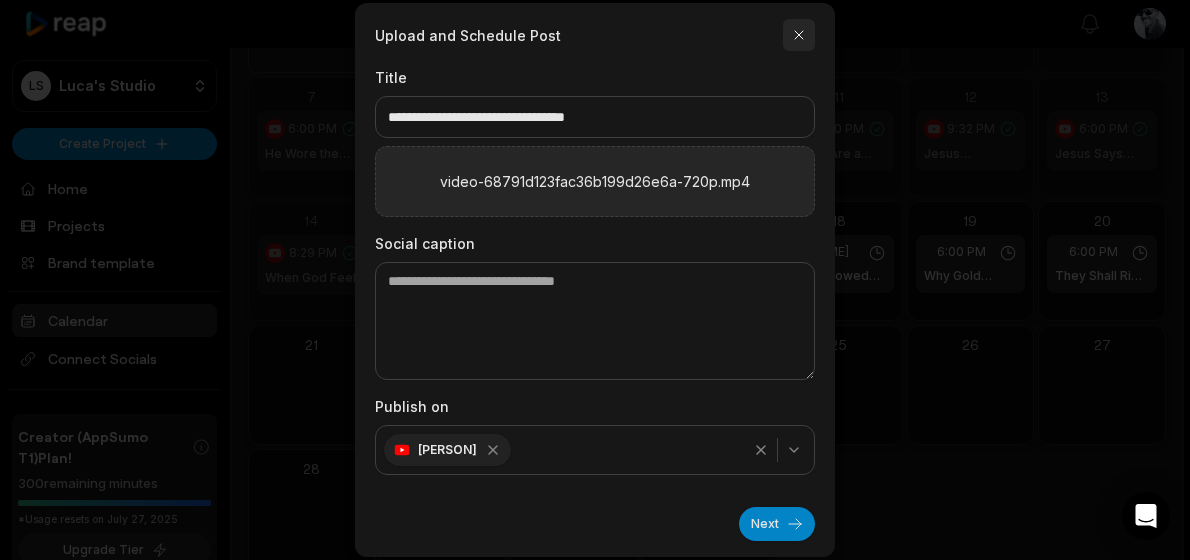 click at bounding box center [799, 35] 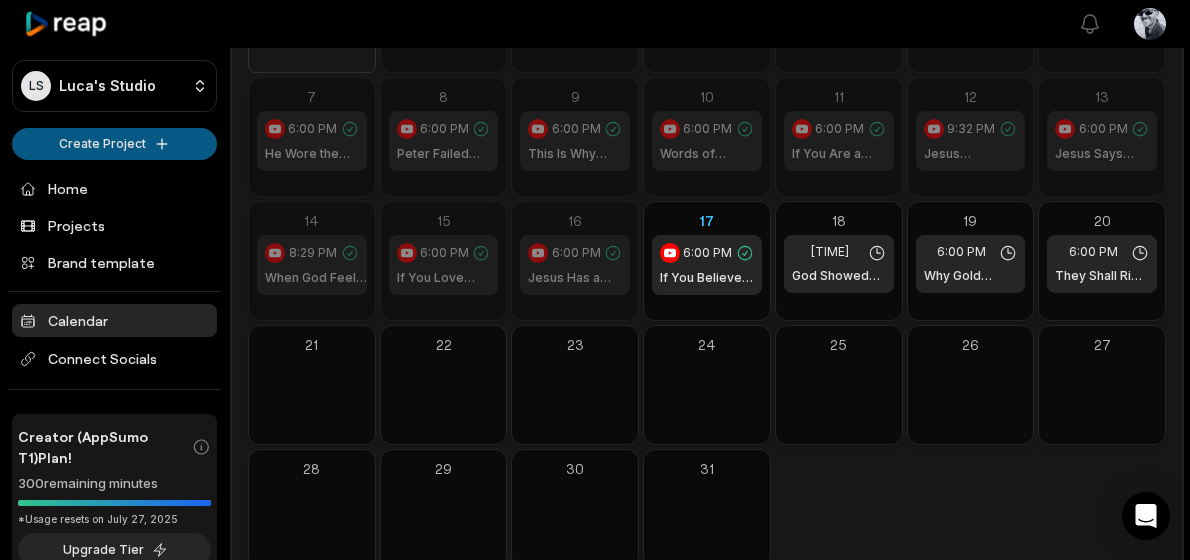 click on "[NUMBER]  remaining minutes *Usage resets on [MONTH] [DAY], [YEAR] Upgrade Tier Help Privacy Terms Open sidebar View notifications Open user menu Calendar GMT[OFFSET] Schedule post [MONTH]   [YEAR] Mon Tue Wed Thu Fri Sat Sun 30 1 [HOUR]:[MINUTE] [AM/PM] Start Your Day With This Powerful Morning Prayer 🙏 #Shorts 2 [HOUR]:[MINUTE] [AM/PM] Bible Wisdom For Anxiety — 1 Verse That Calms Your Soul! 3 [HOUR]:[MINUTE] [AM/PM] Your Soul Belongs to Me — A Message From Jesus 🕊️ #Shorts 4 [HOUR]:[MINUTE] Jesus Speaks Out Against War 🕊️ “This Breaks My Heart” | #Shorts 5 [HOUR]:[MINUTE] Your Guardian Angel Is Closer Than You Think 😇 #Shorts 6 [HOUR]:[MINUTE] They Betrayed Him… But God Had a Greater Plan 🙌 #Joseph #Shorts 7 [HOUR]:[MINUTE] He Wore the Thorns So You'd Know You're Loved 👑💔 | #Jesus #Shorts 8 [HOUR]:[MINUTE] Peter Failed Jesus… But Jesus Chose Love Over Shame ❤️ #Shorts 9 [HOUR]:[MINUTE] This Is Why Christ Came… And It Changes Everything ✝️ #Jesus #Shorts 10 [HOUR]:[MINUTE]" at bounding box center [595, 32] 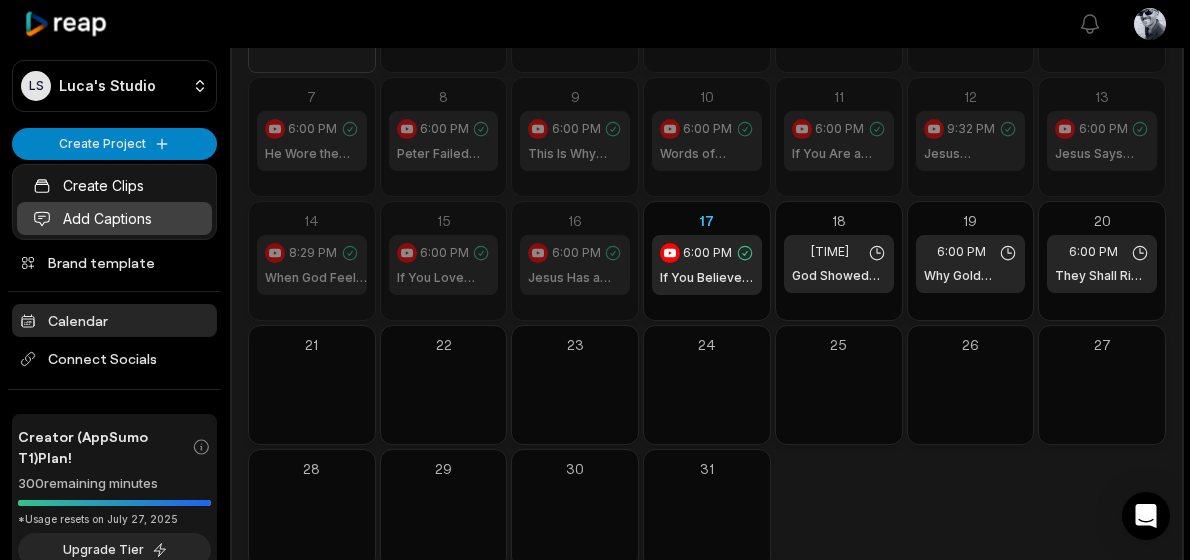 click on "Add Captions" at bounding box center [114, 218] 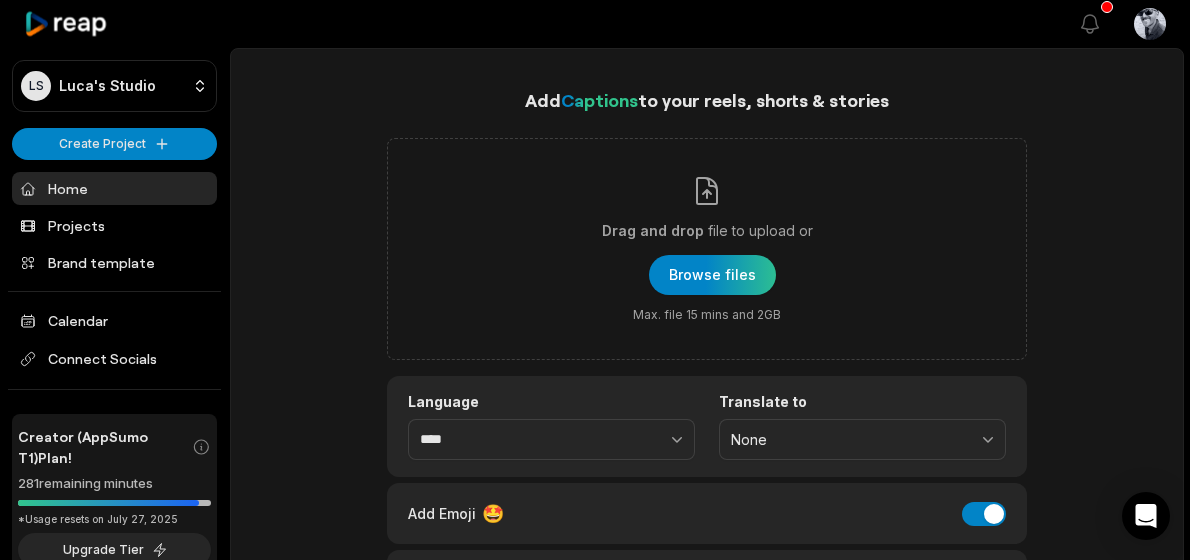 scroll, scrollTop: 0, scrollLeft: 0, axis: both 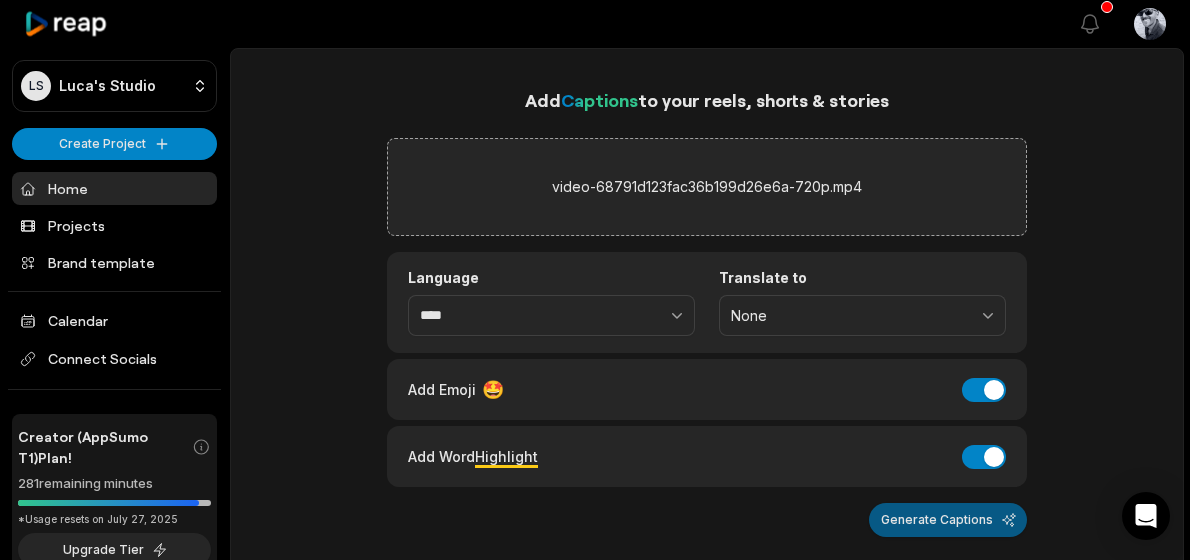 click on "Generate Captions" at bounding box center [948, 520] 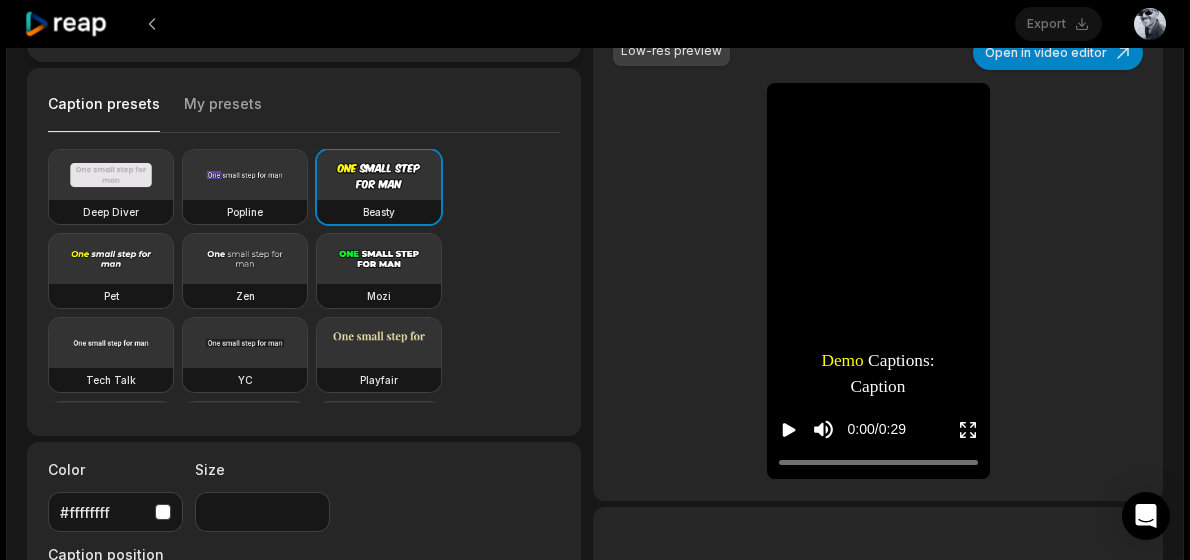 scroll, scrollTop: 114, scrollLeft: 0, axis: vertical 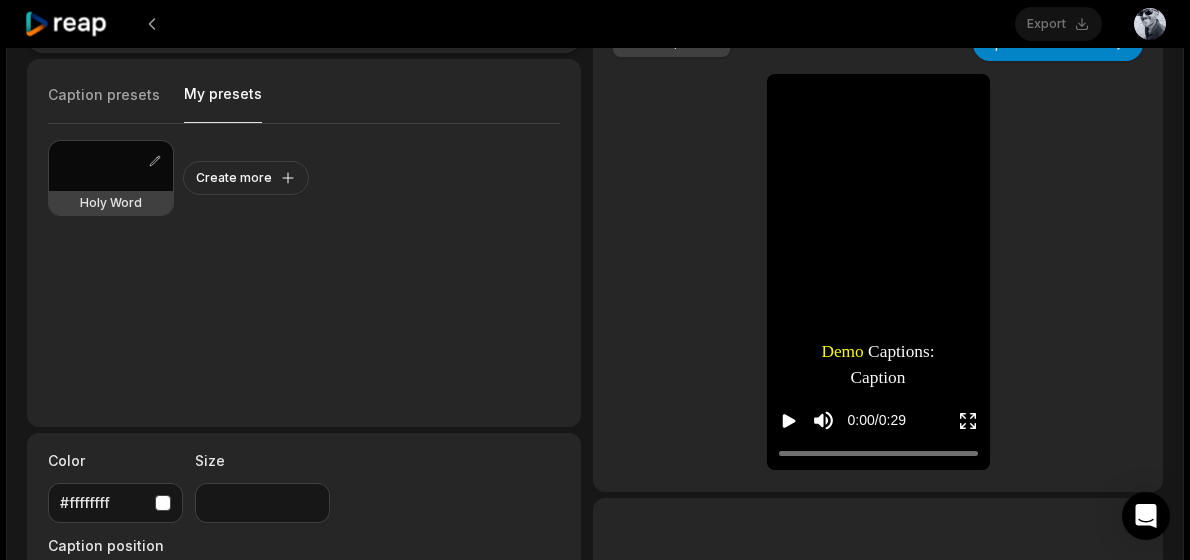 click on "My presets" at bounding box center [223, 103] 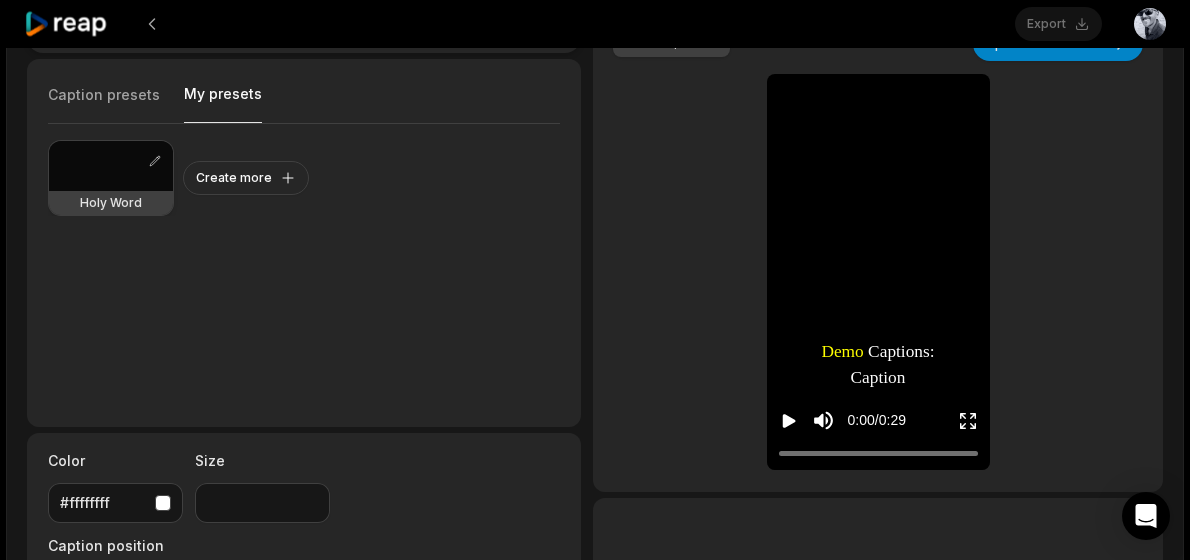 click on "Holy Word" at bounding box center [111, 203] 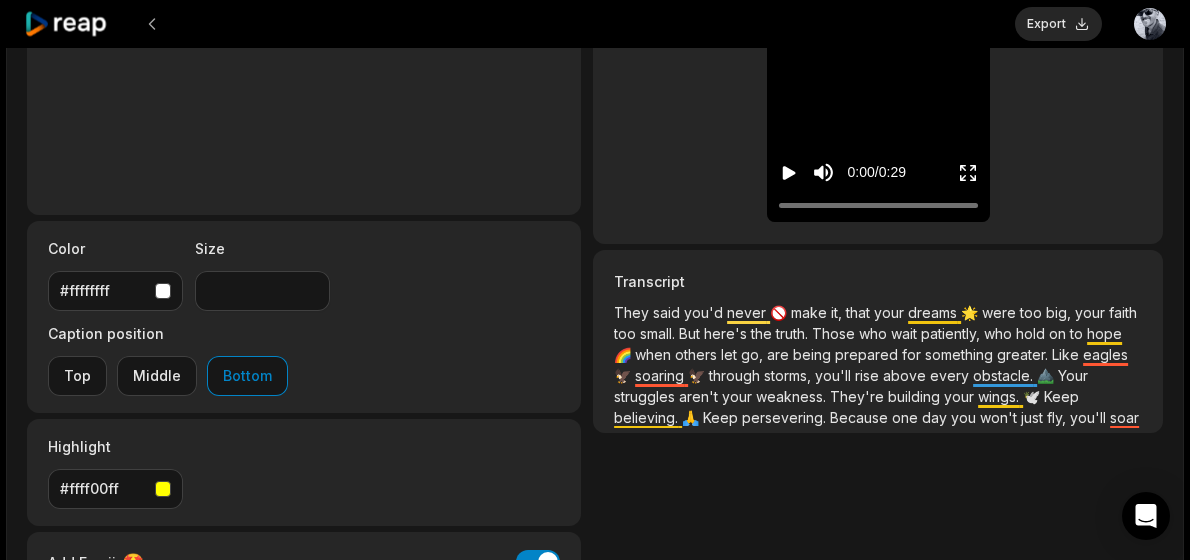scroll, scrollTop: 338, scrollLeft: 0, axis: vertical 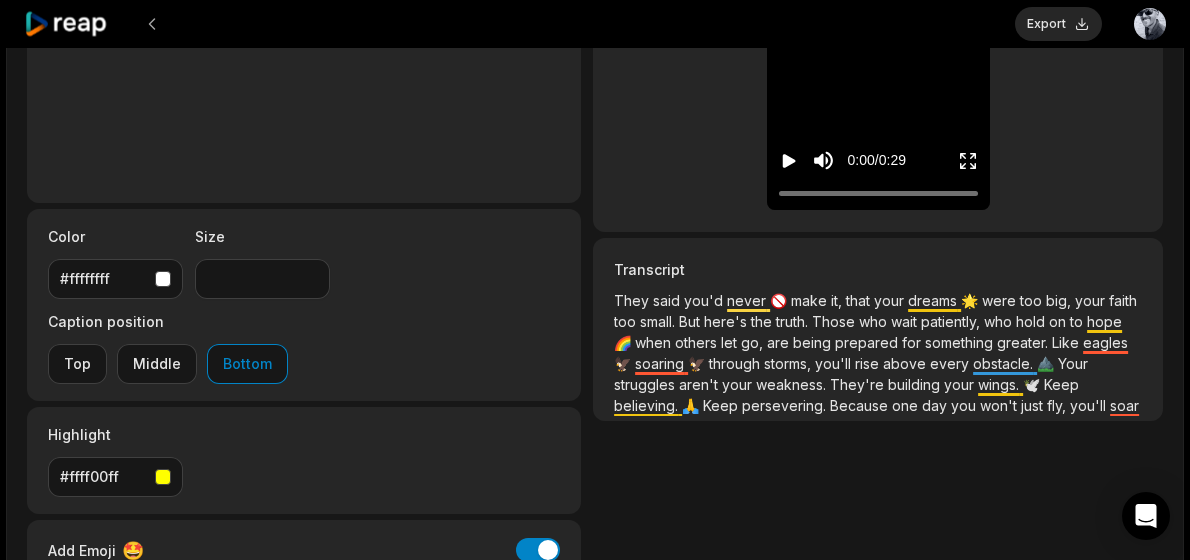 click on "But" at bounding box center (691, 321) 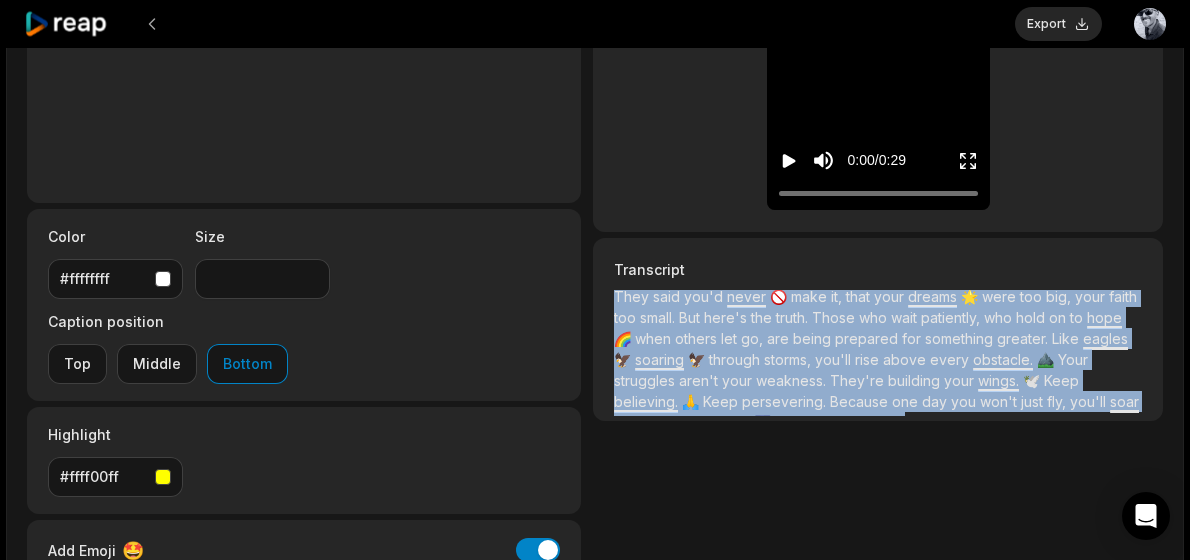 scroll, scrollTop: 37, scrollLeft: 0, axis: vertical 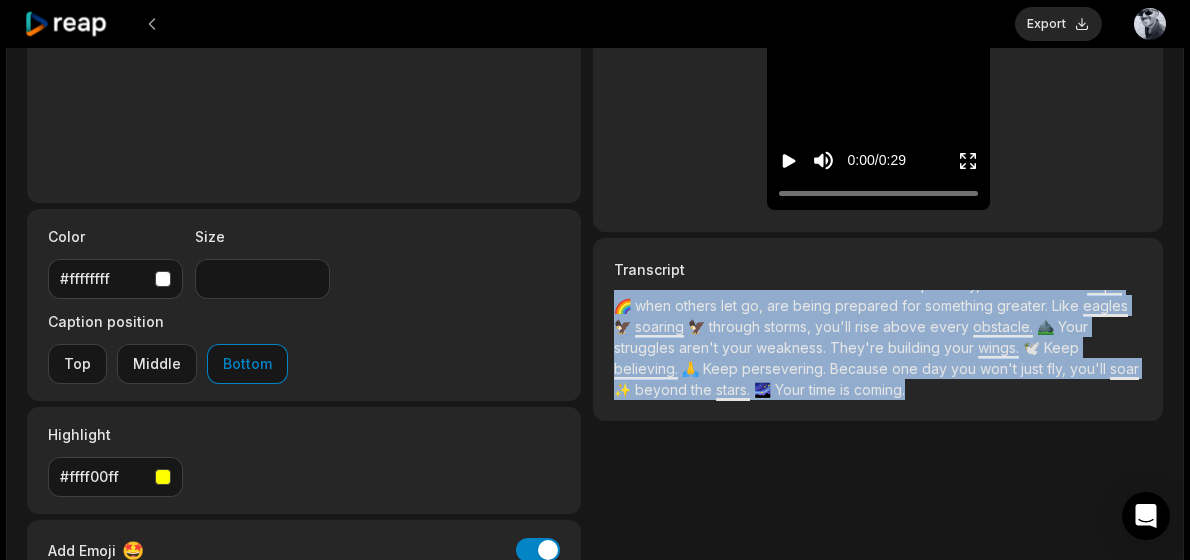 drag, startPoint x: 617, startPoint y: 302, endPoint x: 998, endPoint y: 401, distance: 393.65213 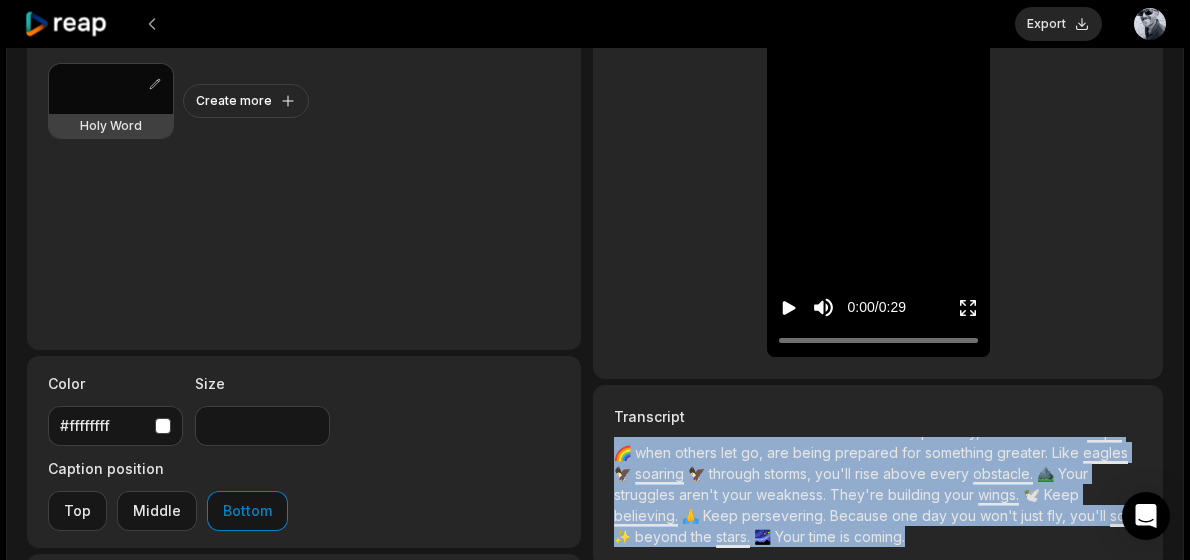 scroll, scrollTop: 190, scrollLeft: 0, axis: vertical 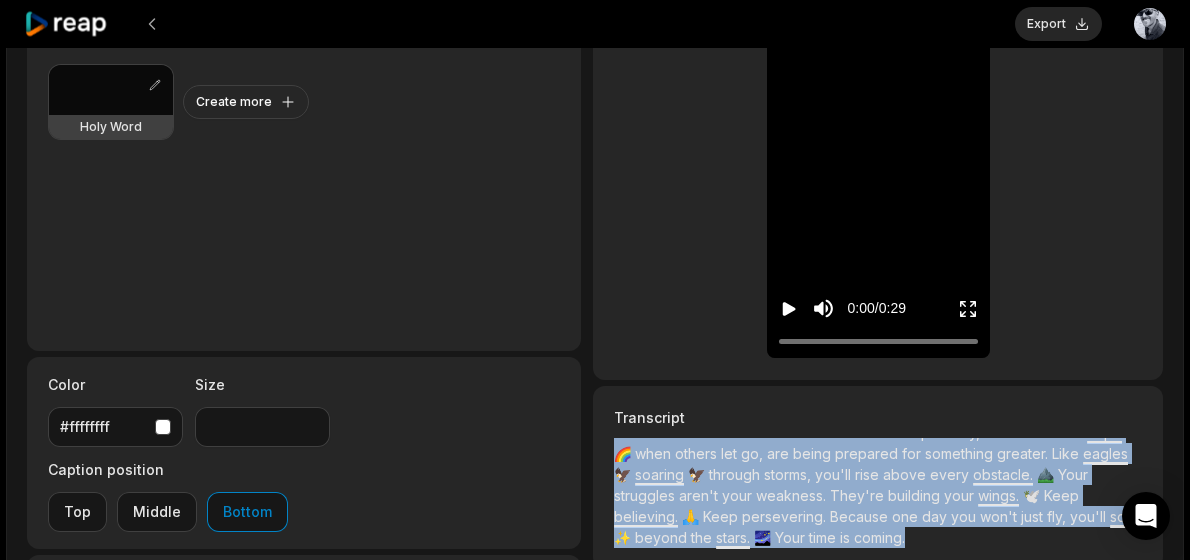 click 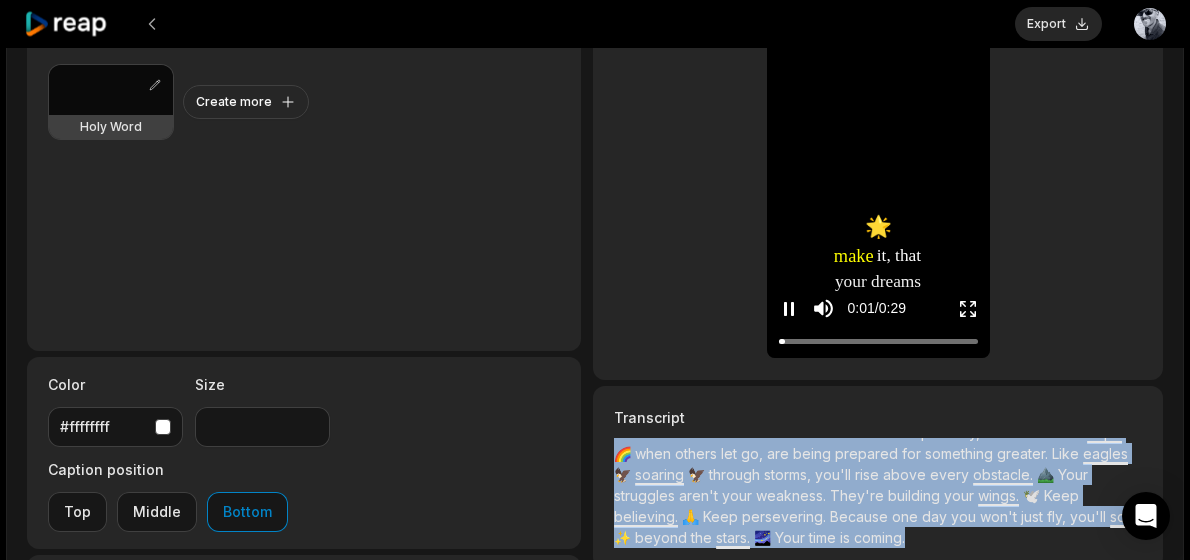 click 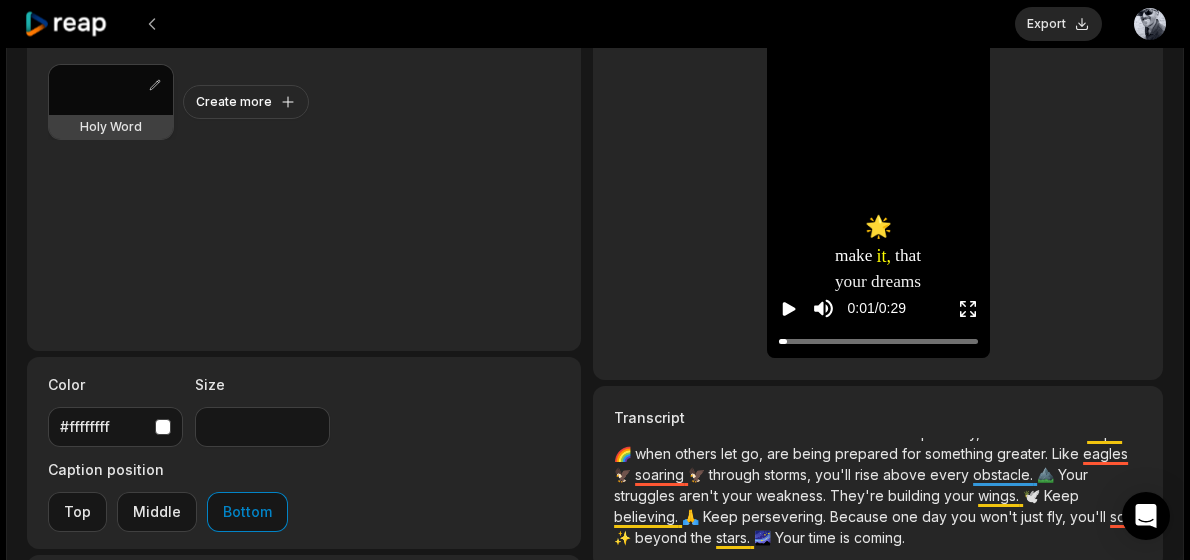 click on "Holy Word" at bounding box center [111, 127] 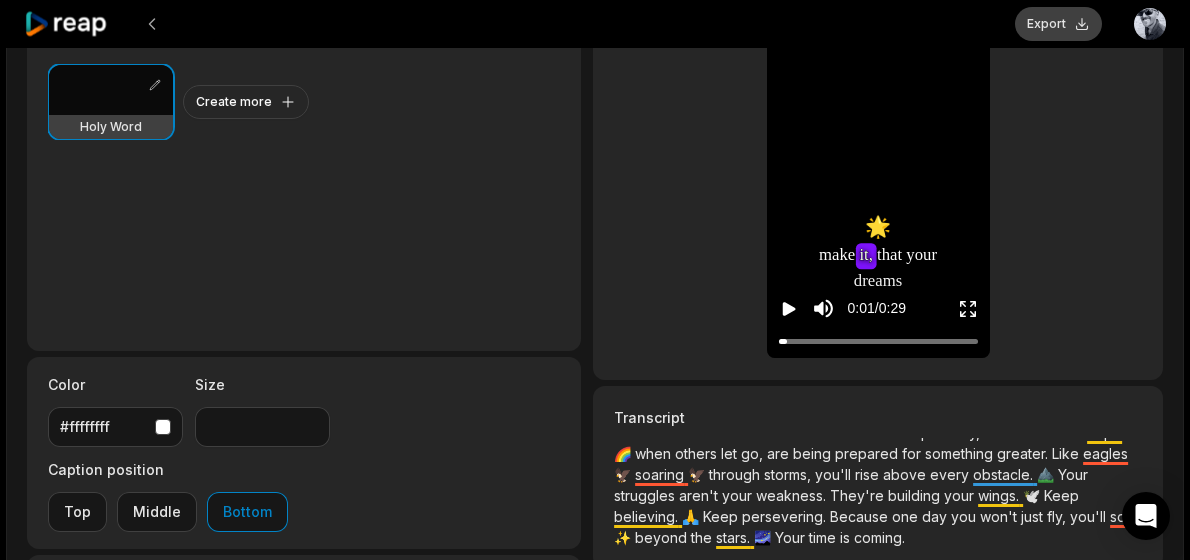 click on "Export" at bounding box center [1058, 24] 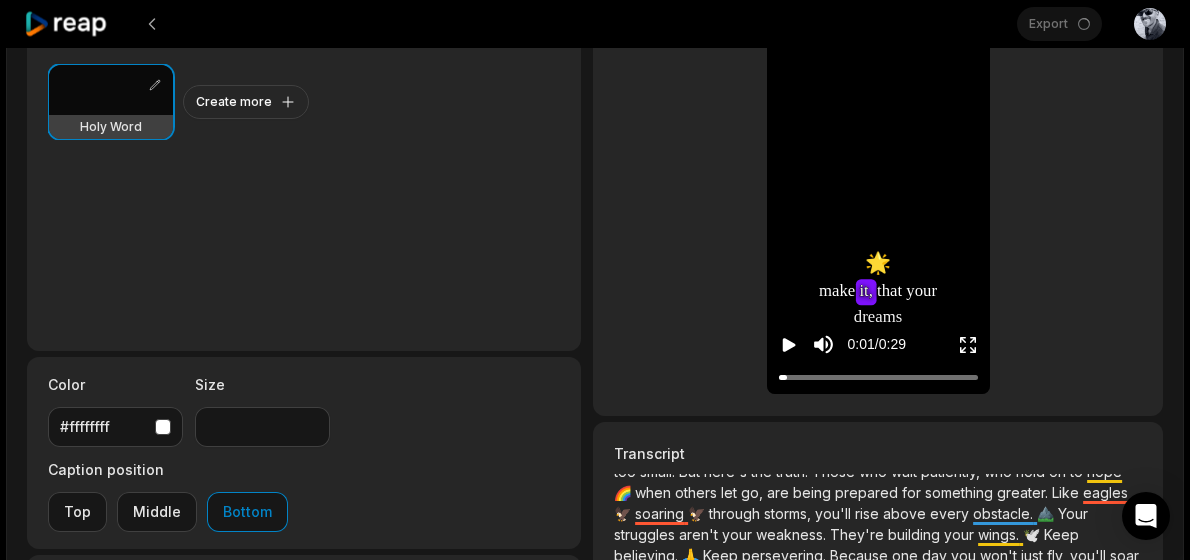 scroll, scrollTop: 37, scrollLeft: 0, axis: vertical 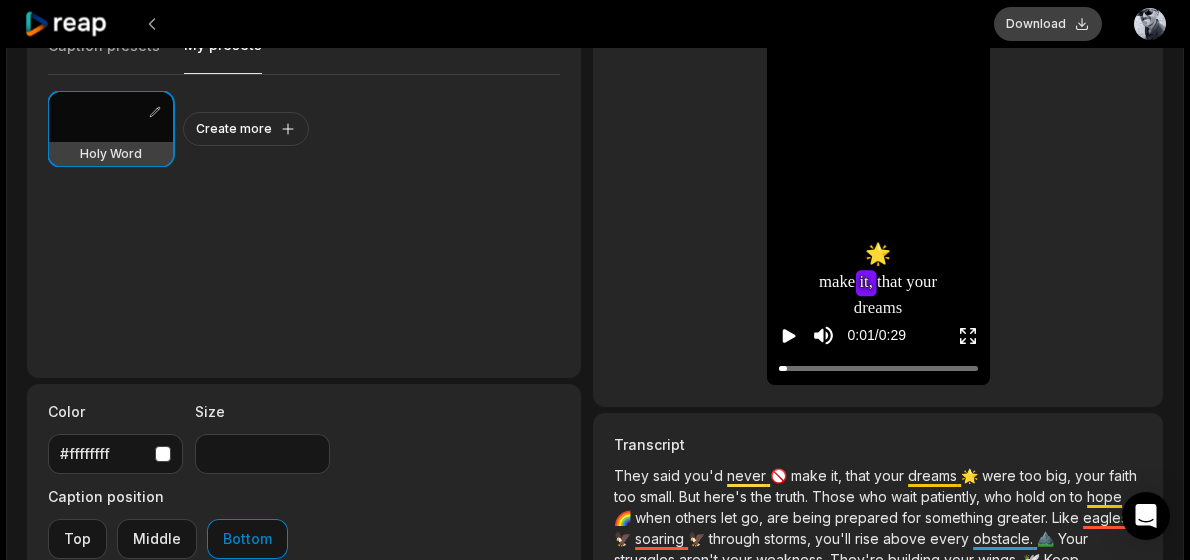 click on "Download" at bounding box center (1048, 24) 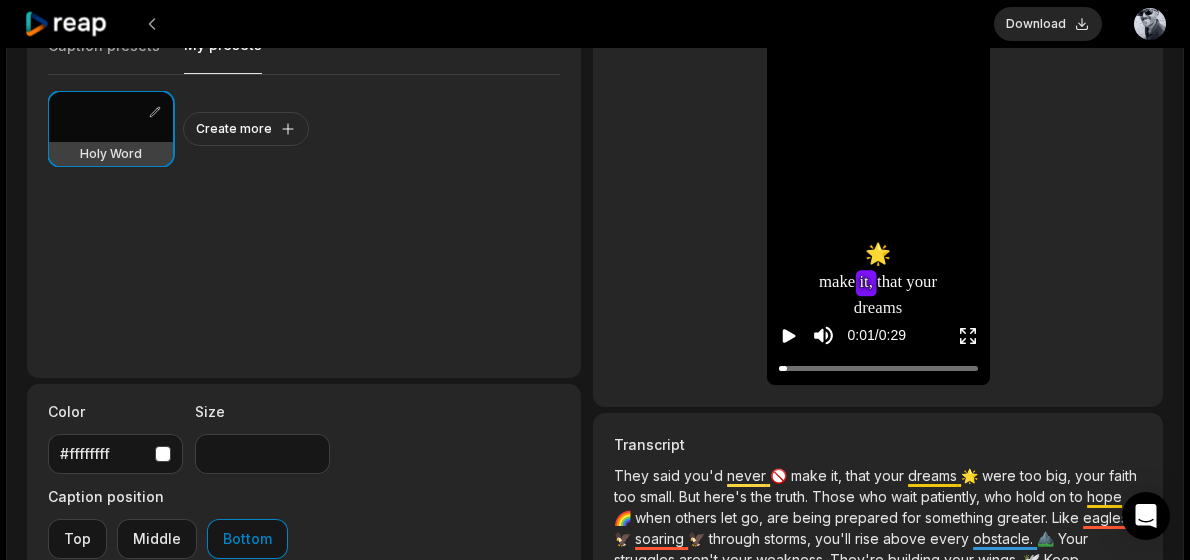 click 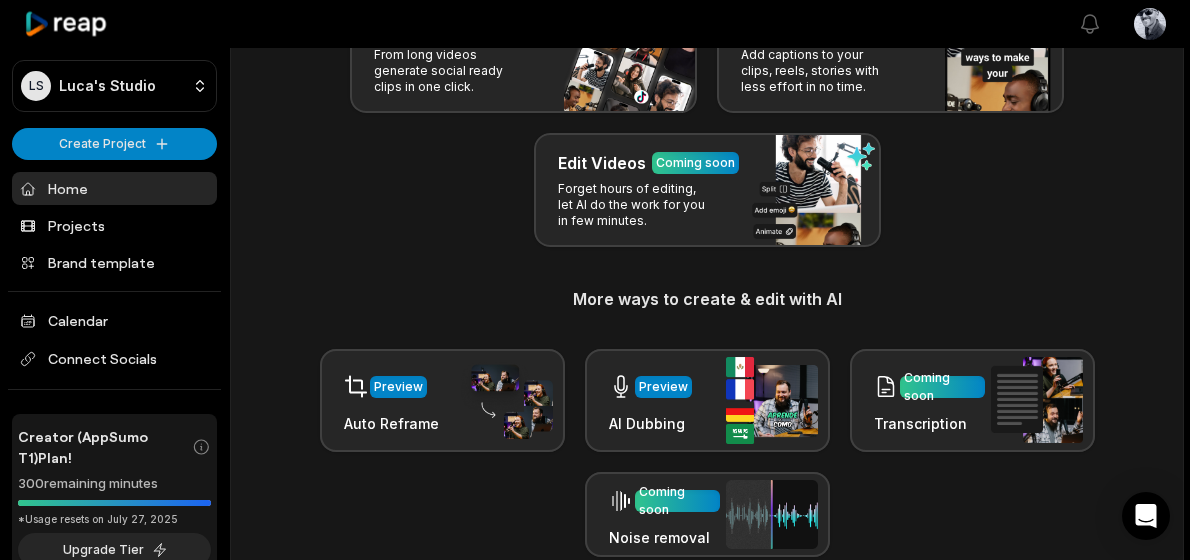 scroll, scrollTop: 0, scrollLeft: 0, axis: both 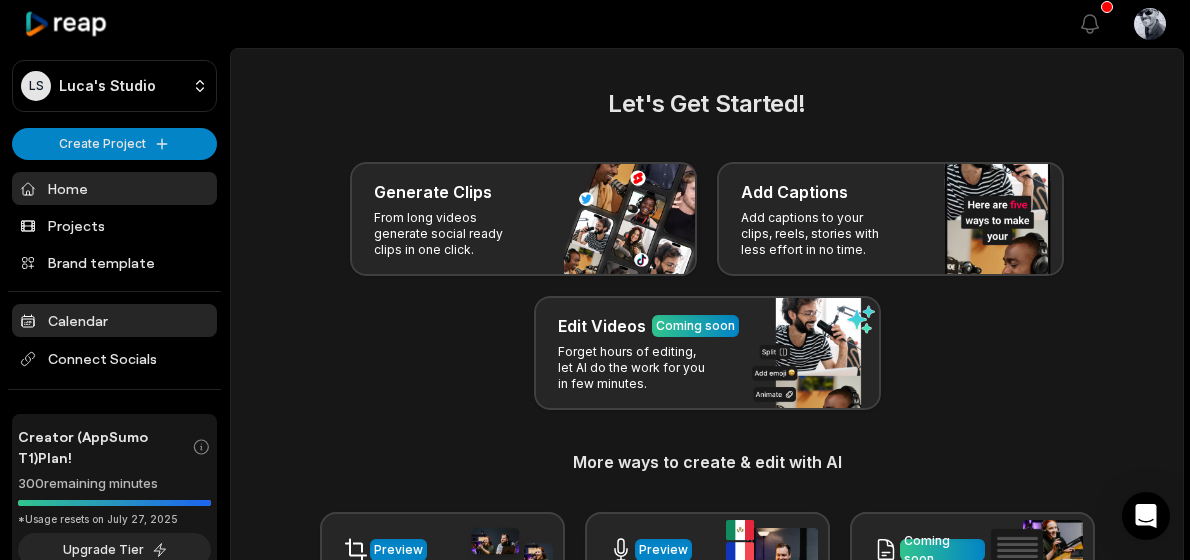 click on "Calendar" at bounding box center [114, 320] 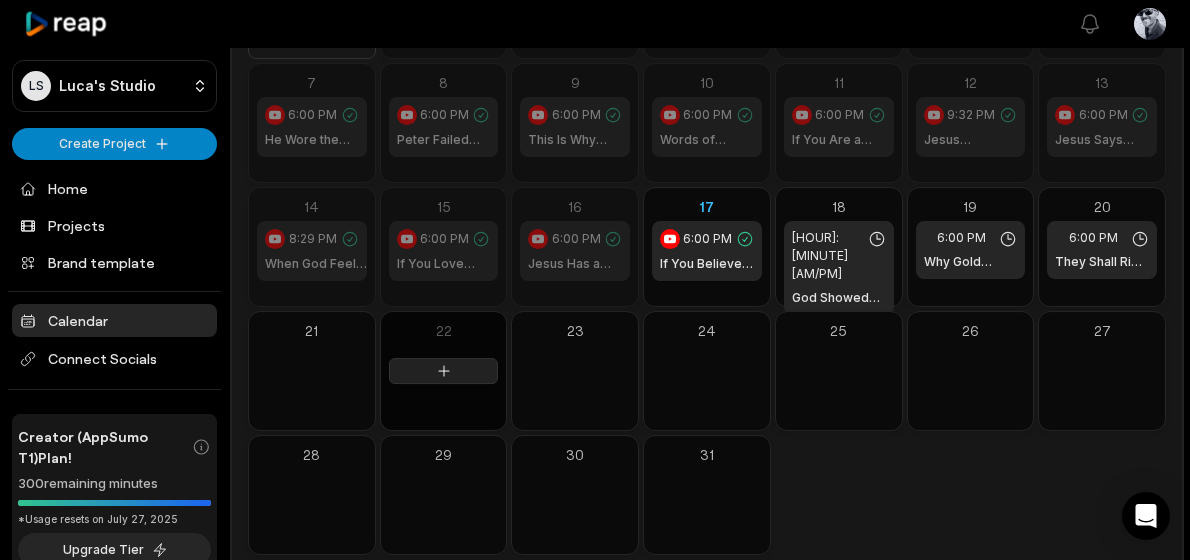 scroll, scrollTop: 262, scrollLeft: 0, axis: vertical 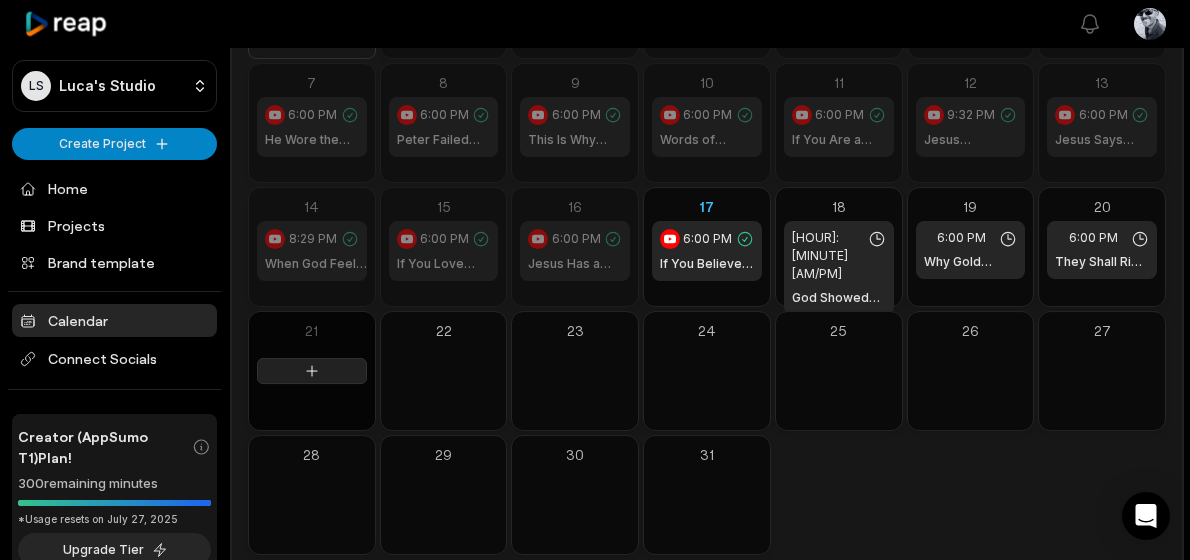 click 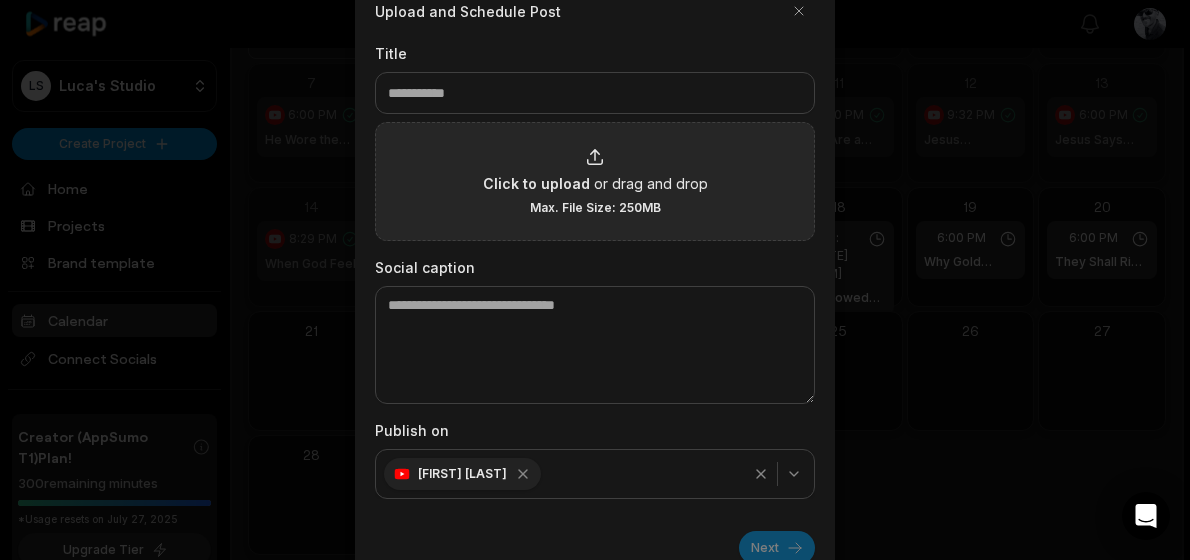 click on "Click to upload or drag and drop Max. File Size: 250MB" at bounding box center [595, 181] 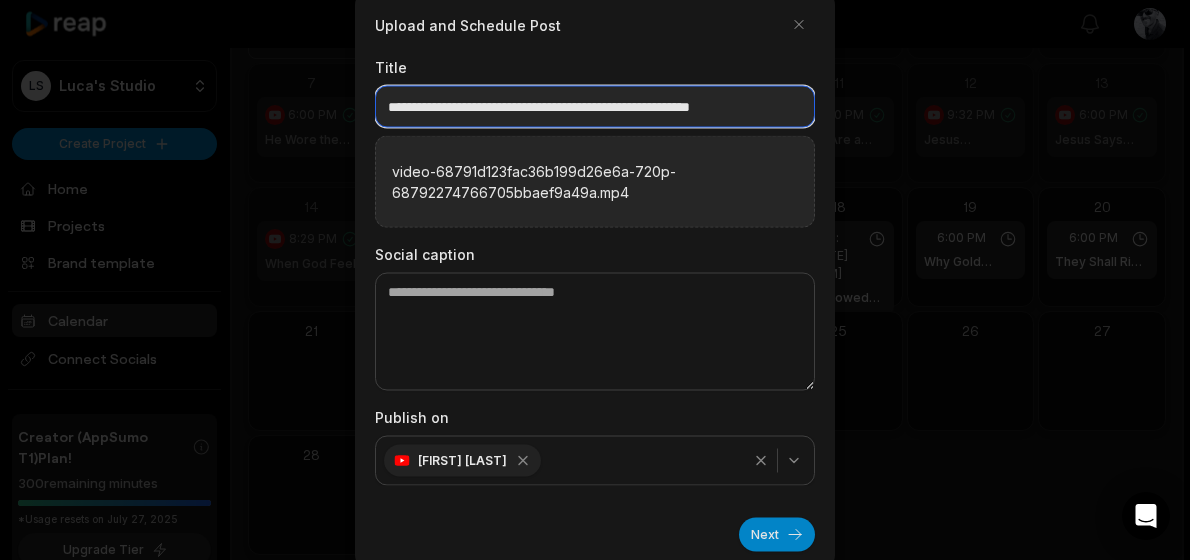 click on "**********" at bounding box center [595, 107] 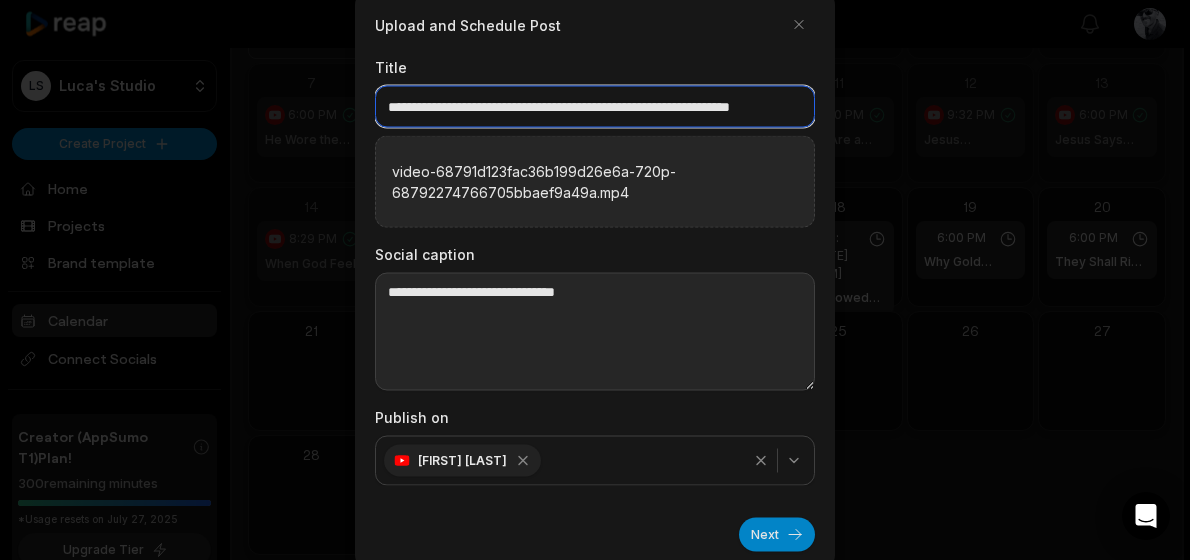 type on "**********" 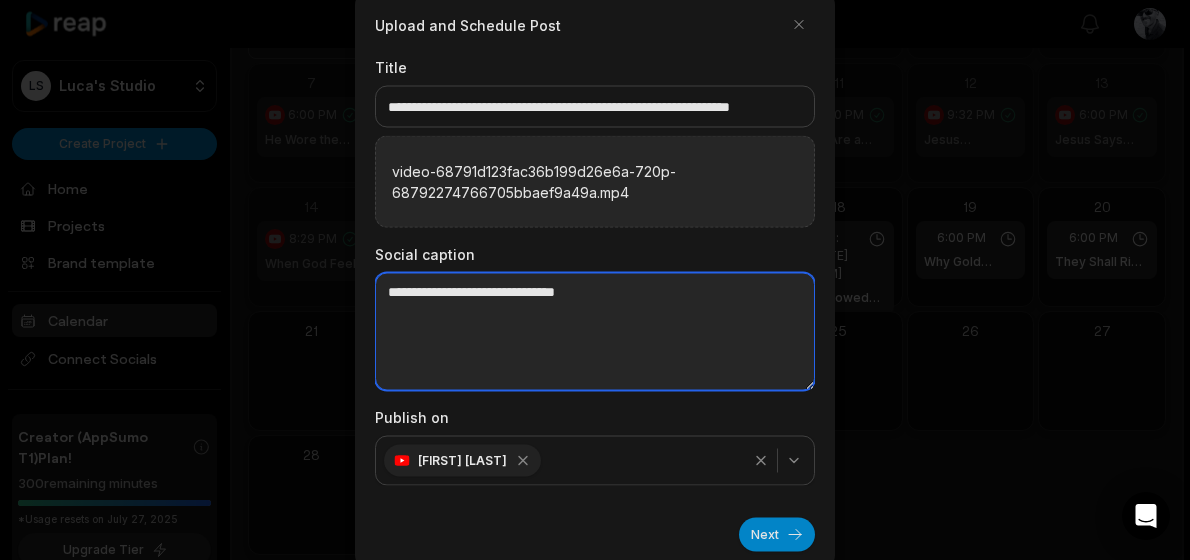 click at bounding box center (595, 332) 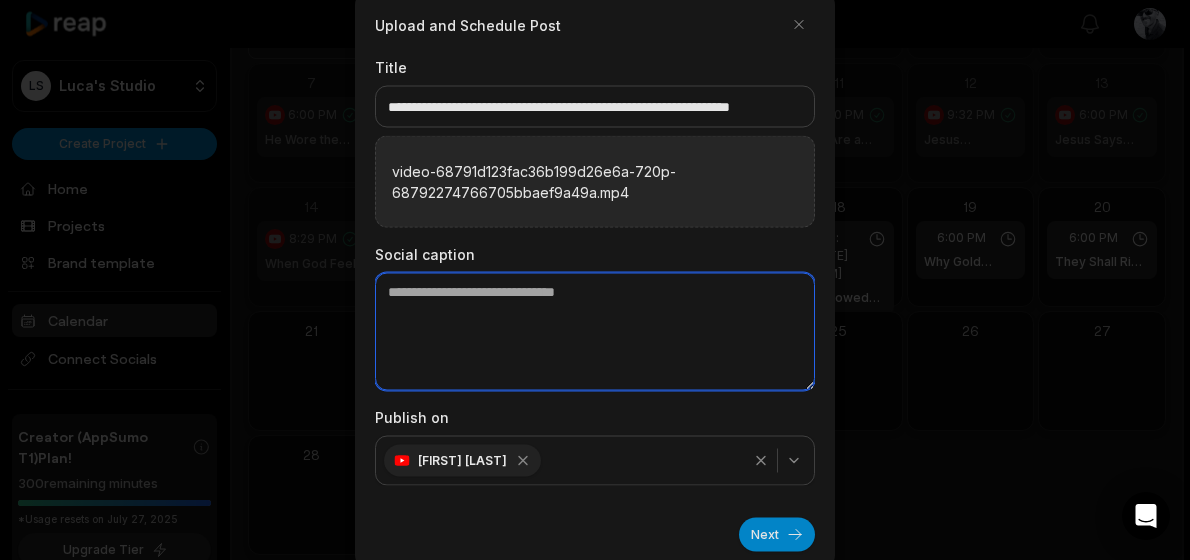 paste on "**********" 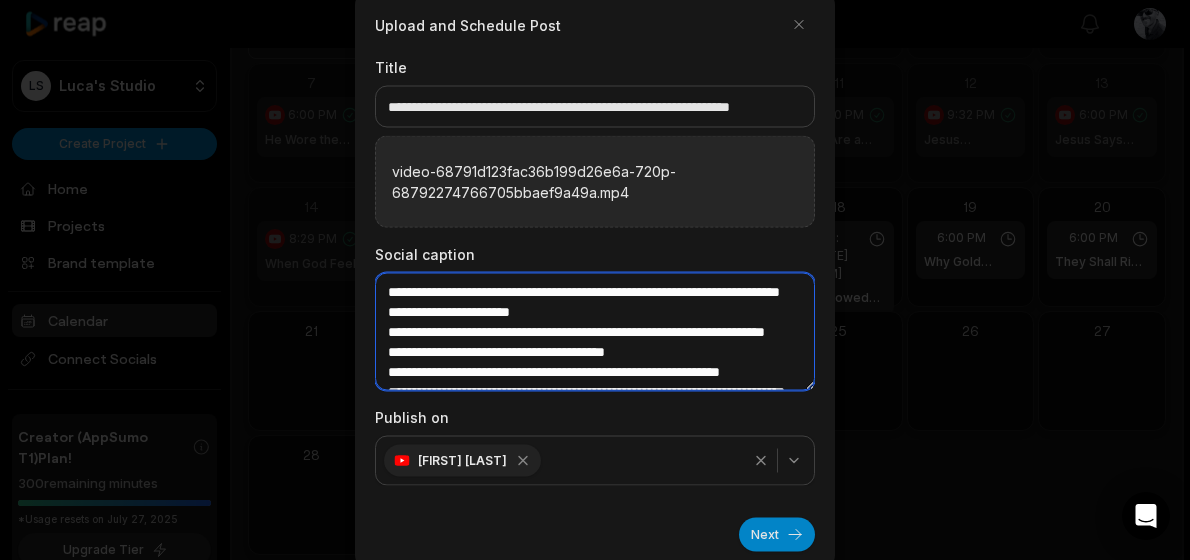 scroll, scrollTop: 51, scrollLeft: 0, axis: vertical 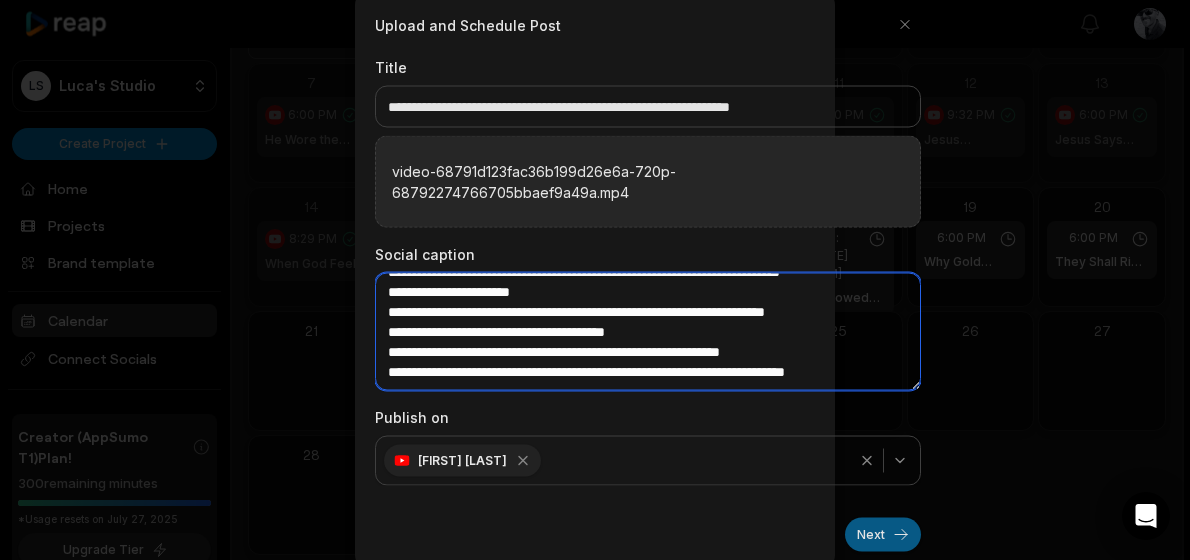 type on "**********" 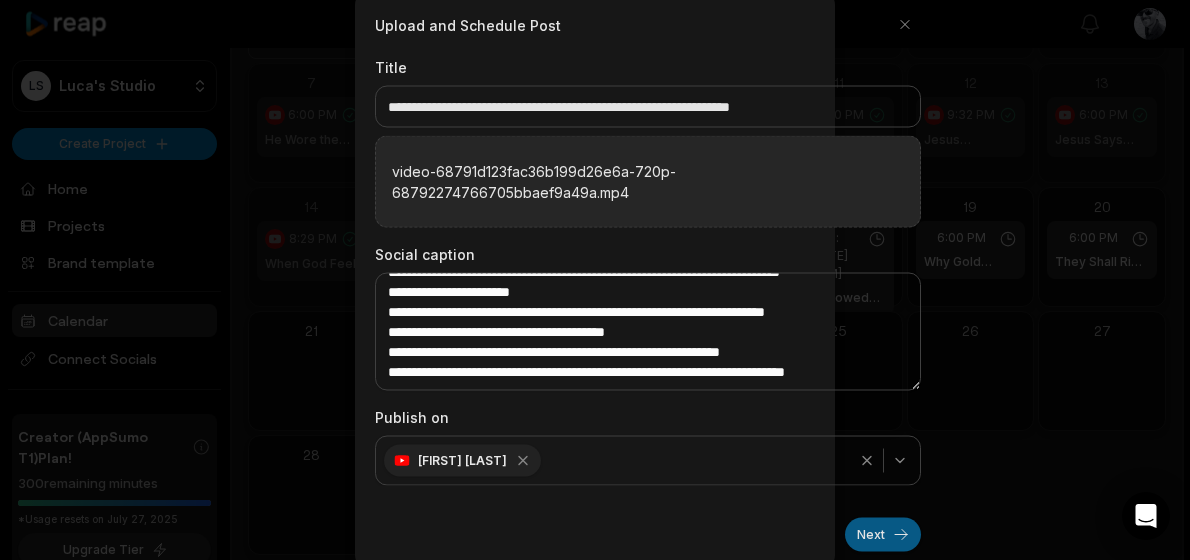 click on "Next" at bounding box center [883, 535] 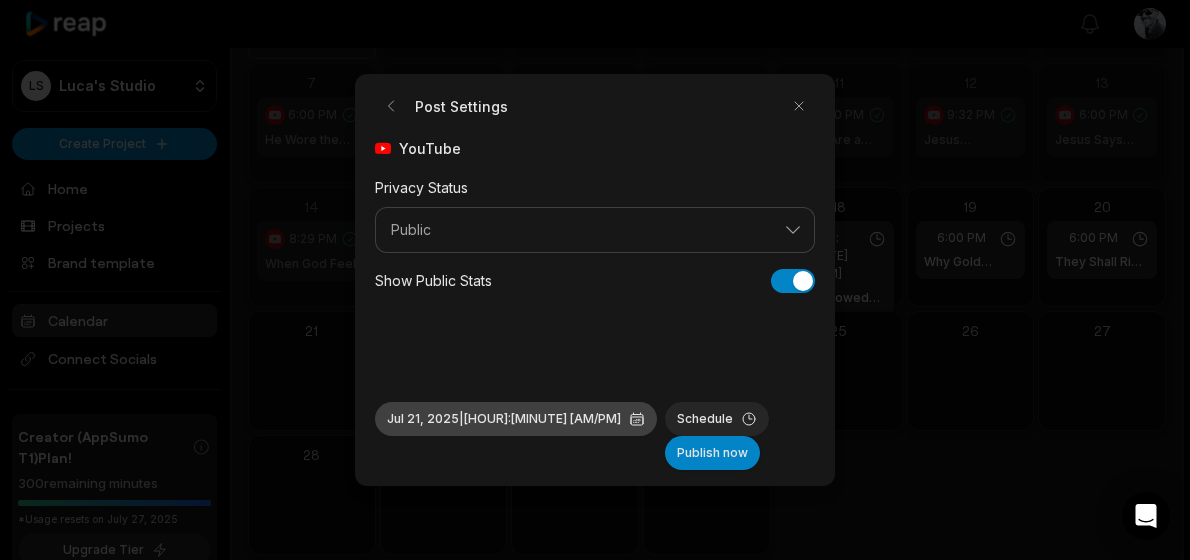 click on "[MONTH] [DAY], [YEAR]  |  [HOUR]:[MINUTE] [AM/PM]" at bounding box center (516, 419) 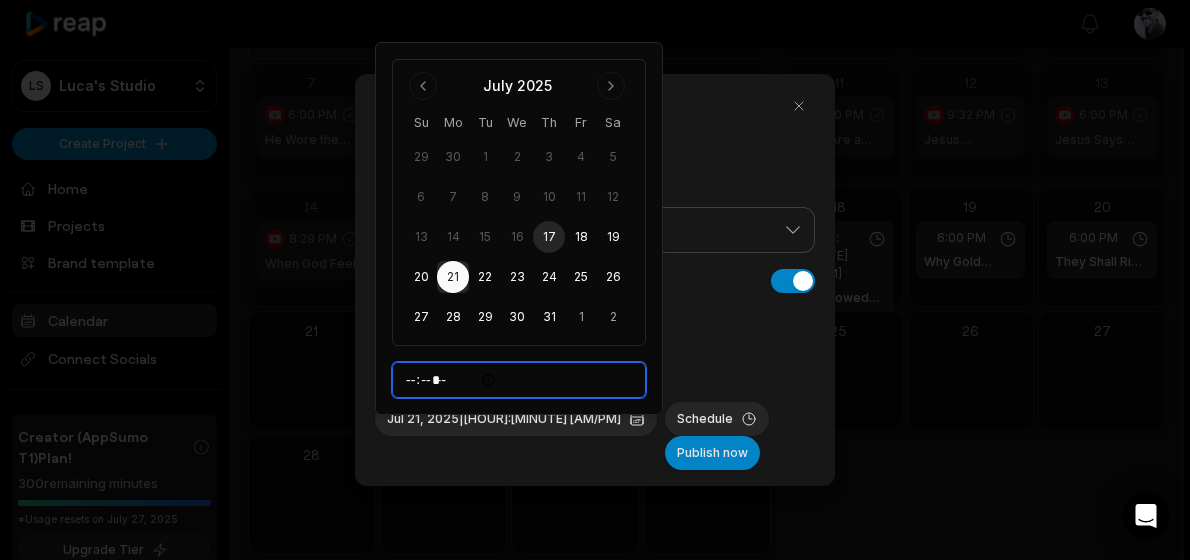 click on "*****" at bounding box center (519, 380) 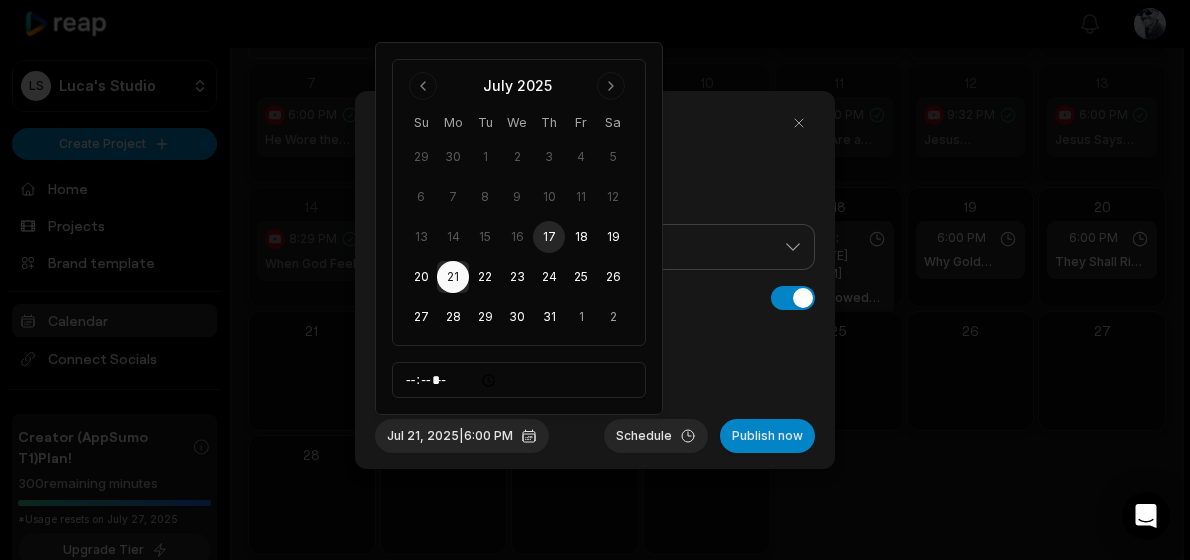 type 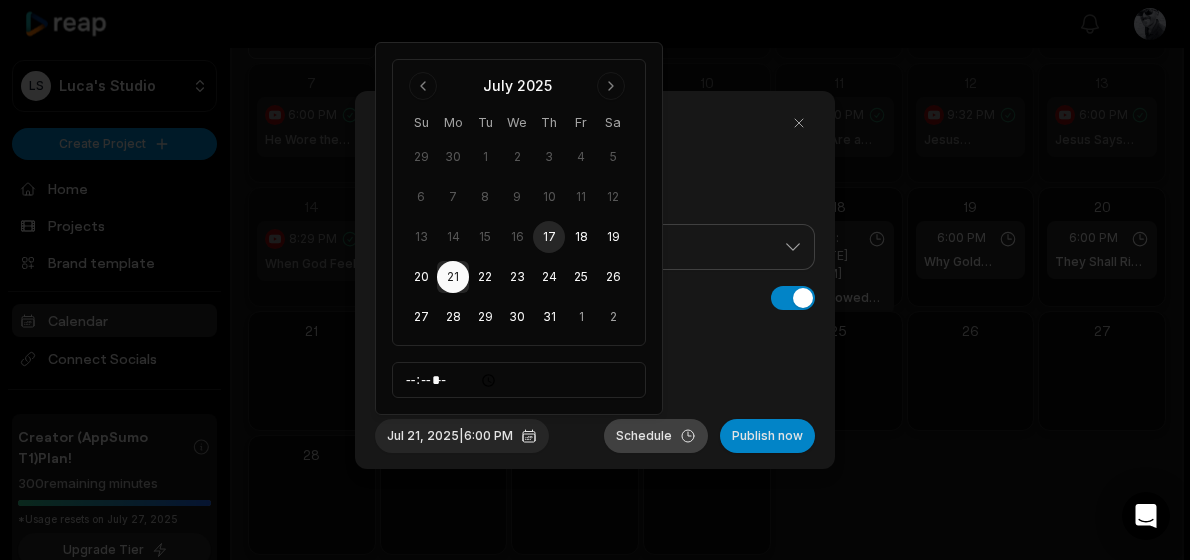 click on "Schedule" at bounding box center (656, 436) 